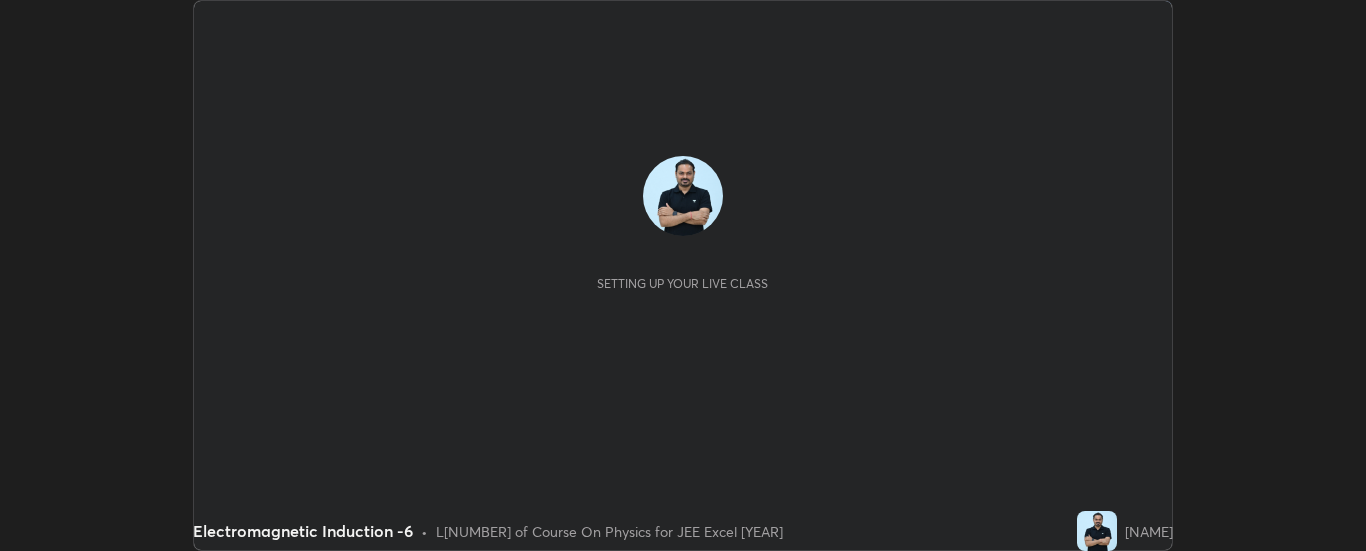 scroll, scrollTop: 0, scrollLeft: 0, axis: both 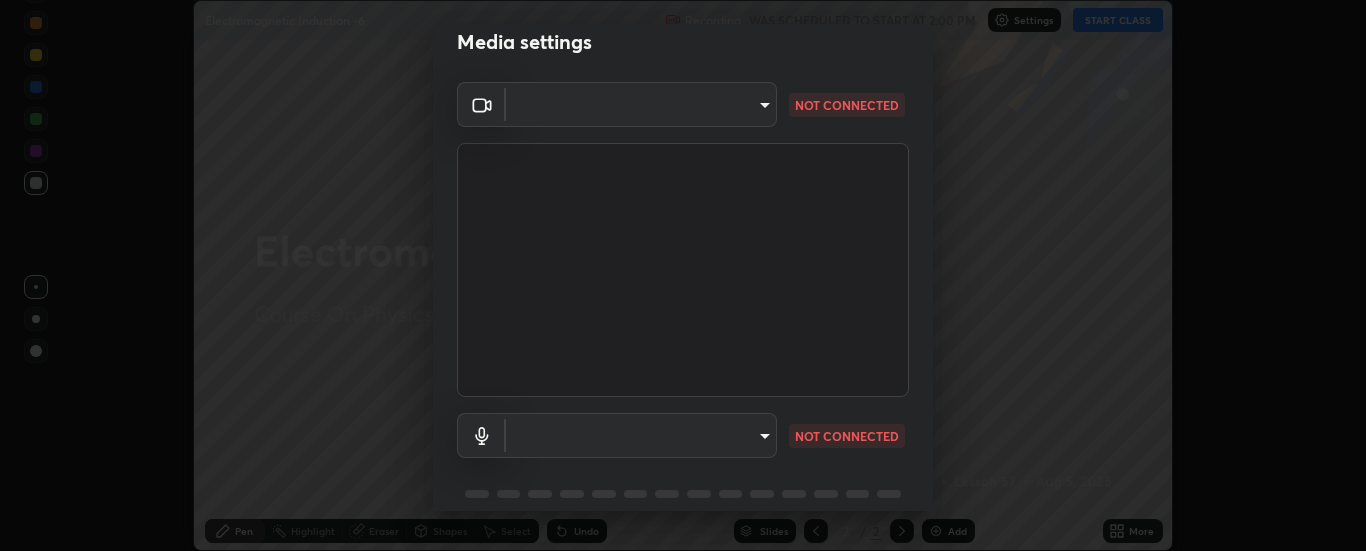 type on "6d3829c99f98afdfe7c29186be8927c2ef9ac3e8f7233b1026567672352cba5b" 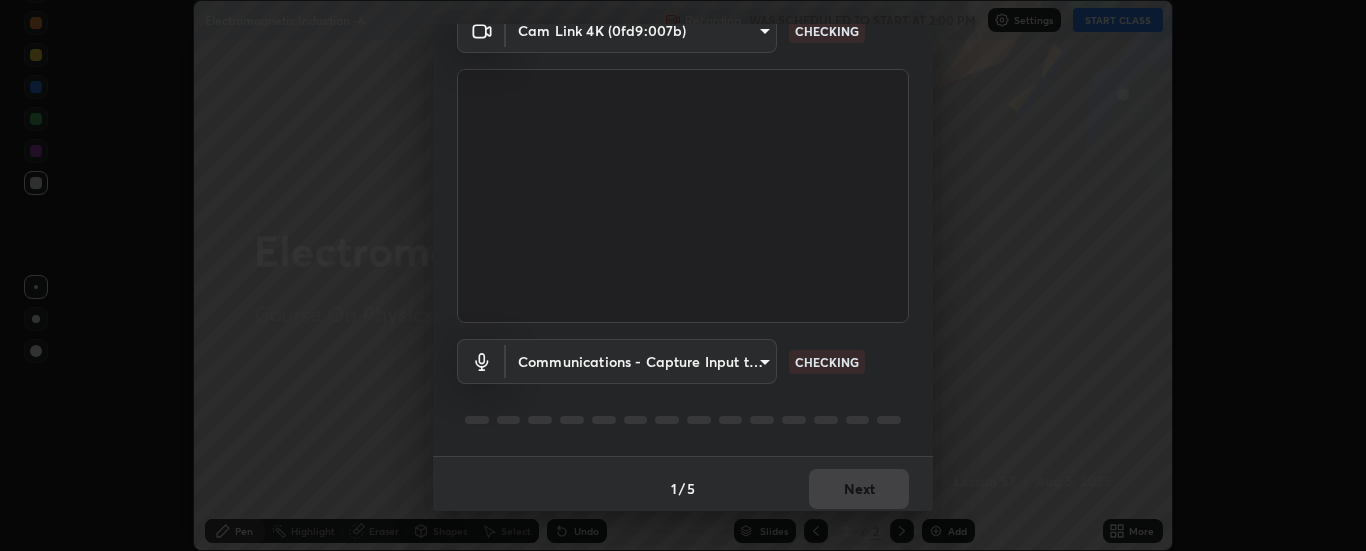 scroll, scrollTop: 105, scrollLeft: 0, axis: vertical 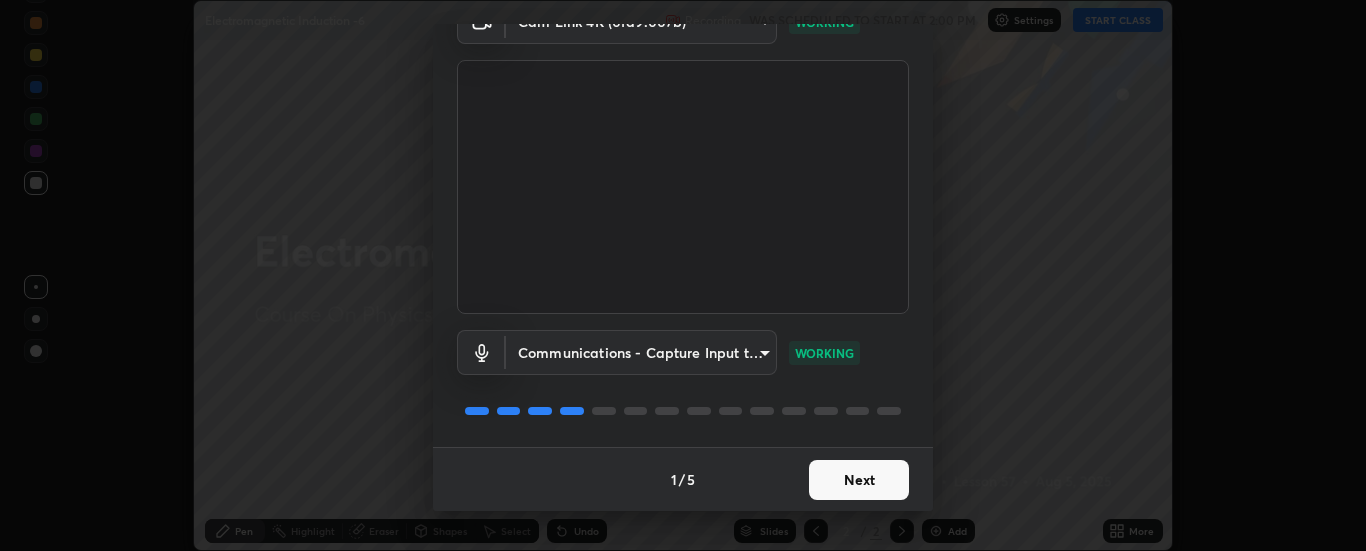 click on "Next" at bounding box center [859, 480] 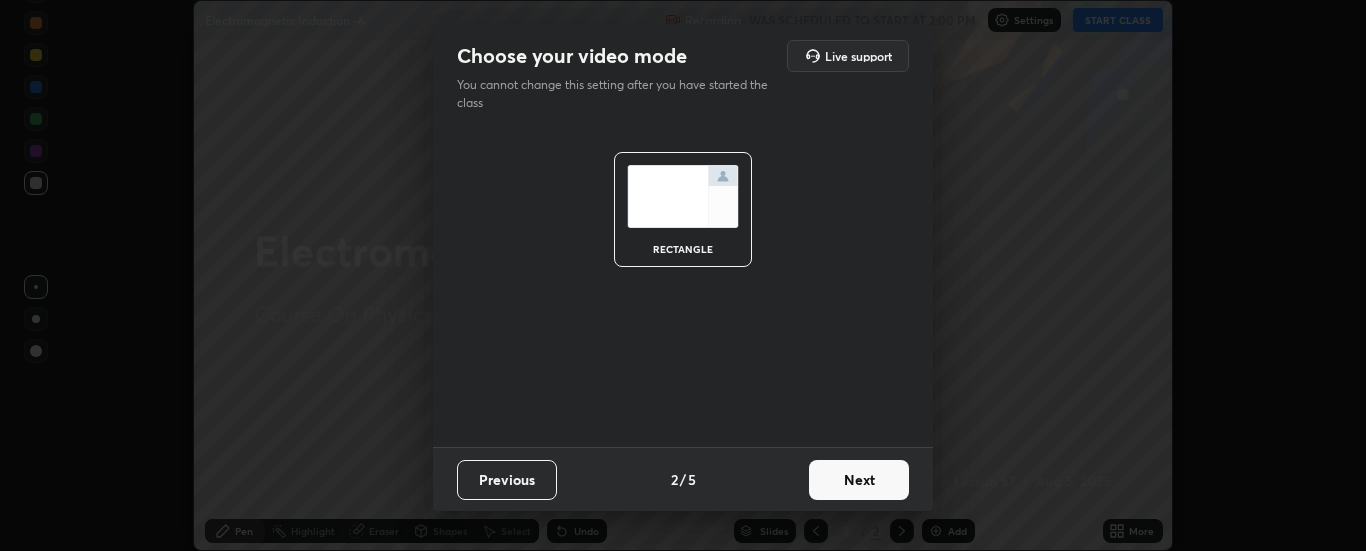 scroll, scrollTop: 0, scrollLeft: 0, axis: both 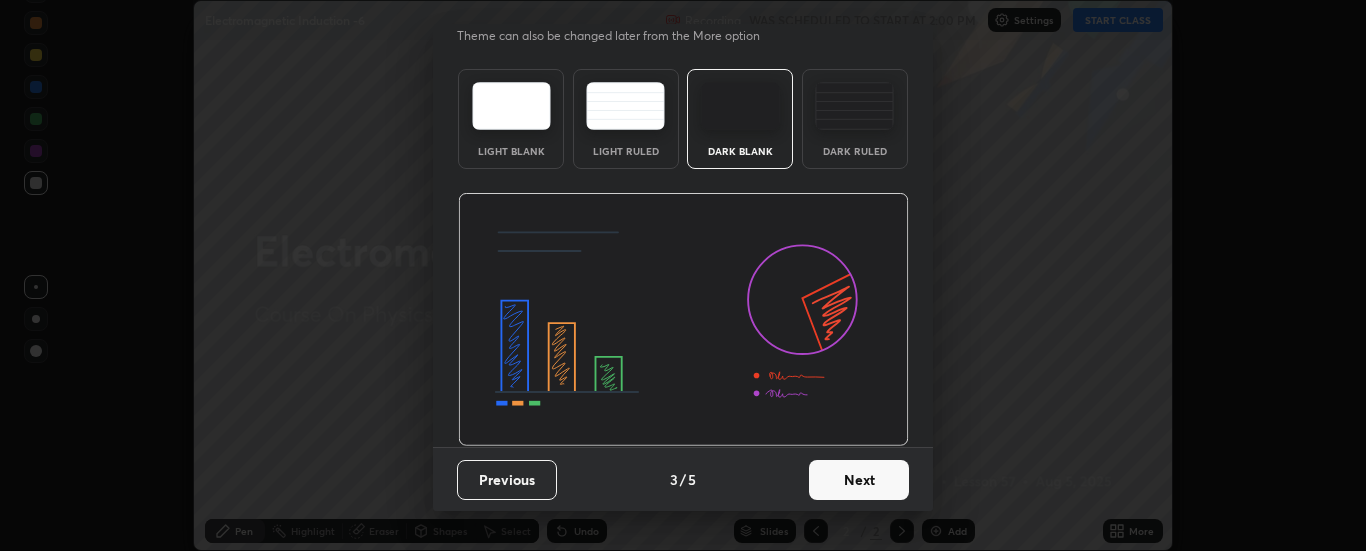 click on "Next" at bounding box center [859, 480] 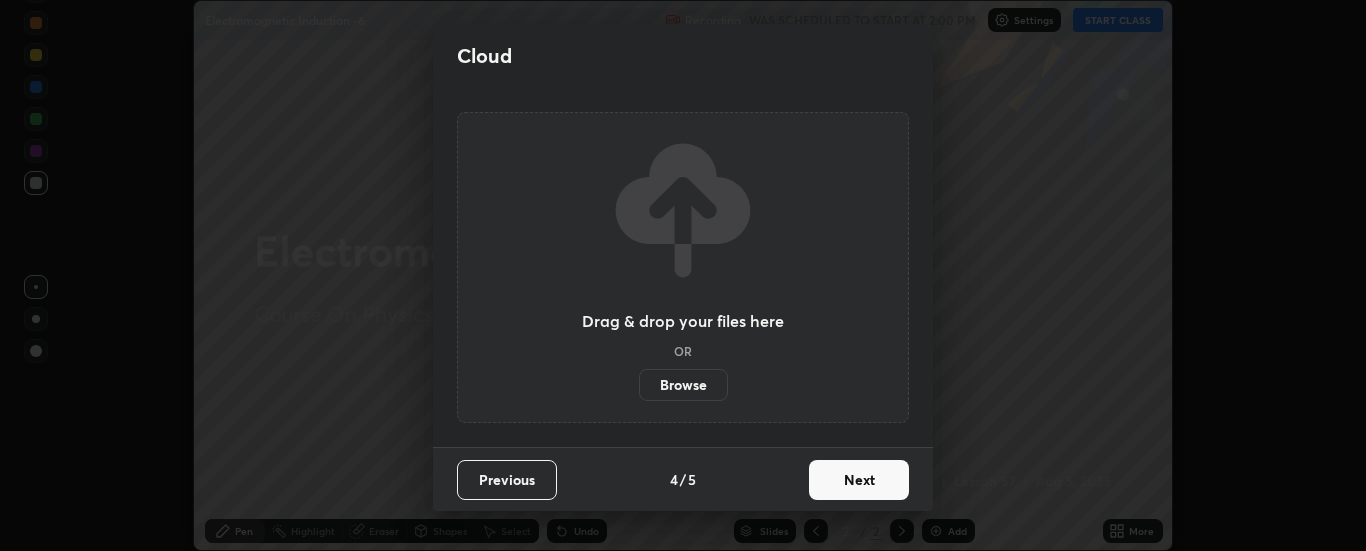 click on "Next" at bounding box center [859, 480] 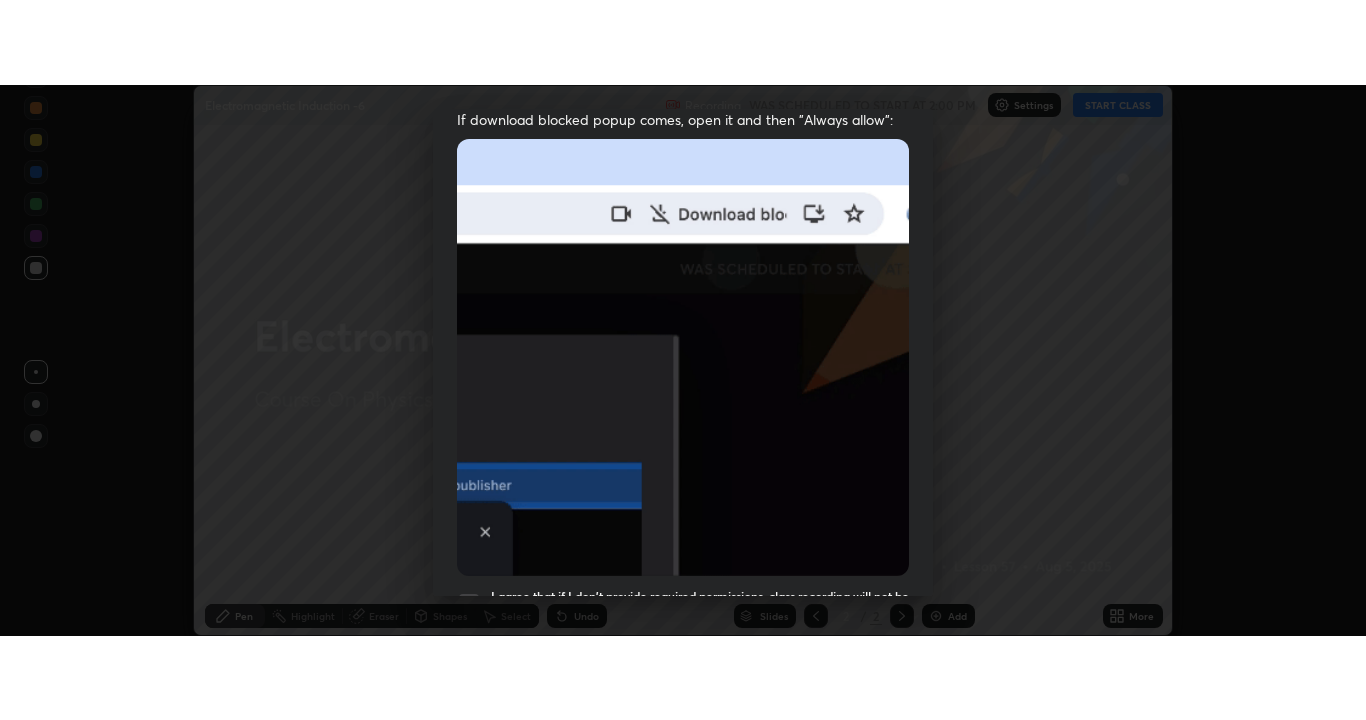 scroll, scrollTop: 513, scrollLeft: 0, axis: vertical 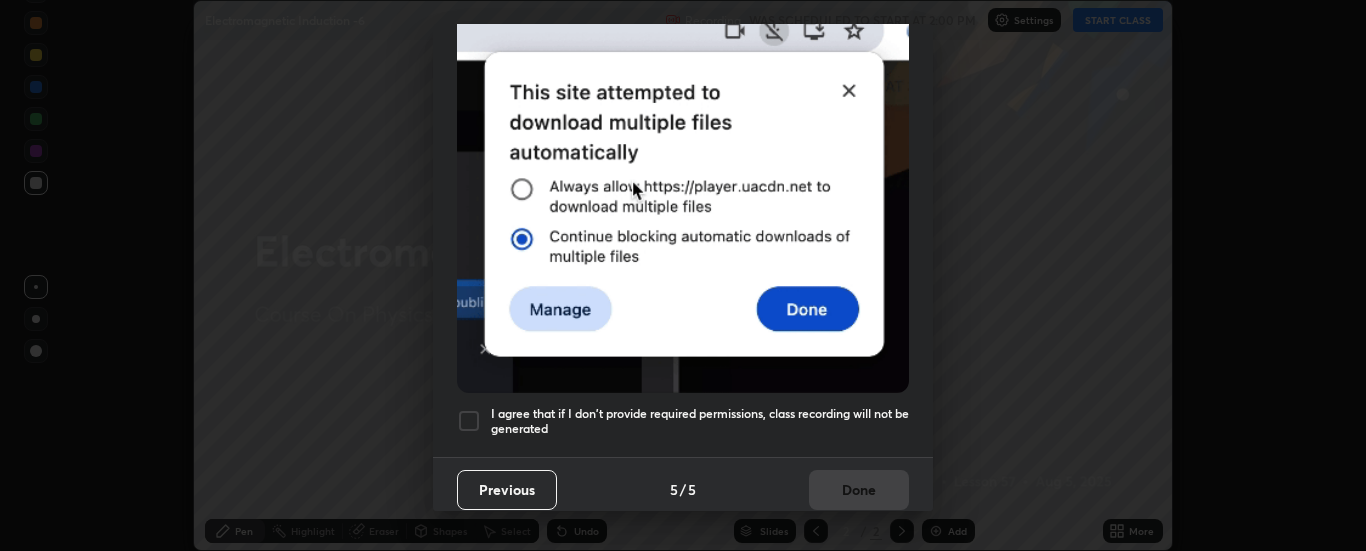 click on "I agree that if I don't provide required permissions, class recording will not be generated" at bounding box center [700, 421] 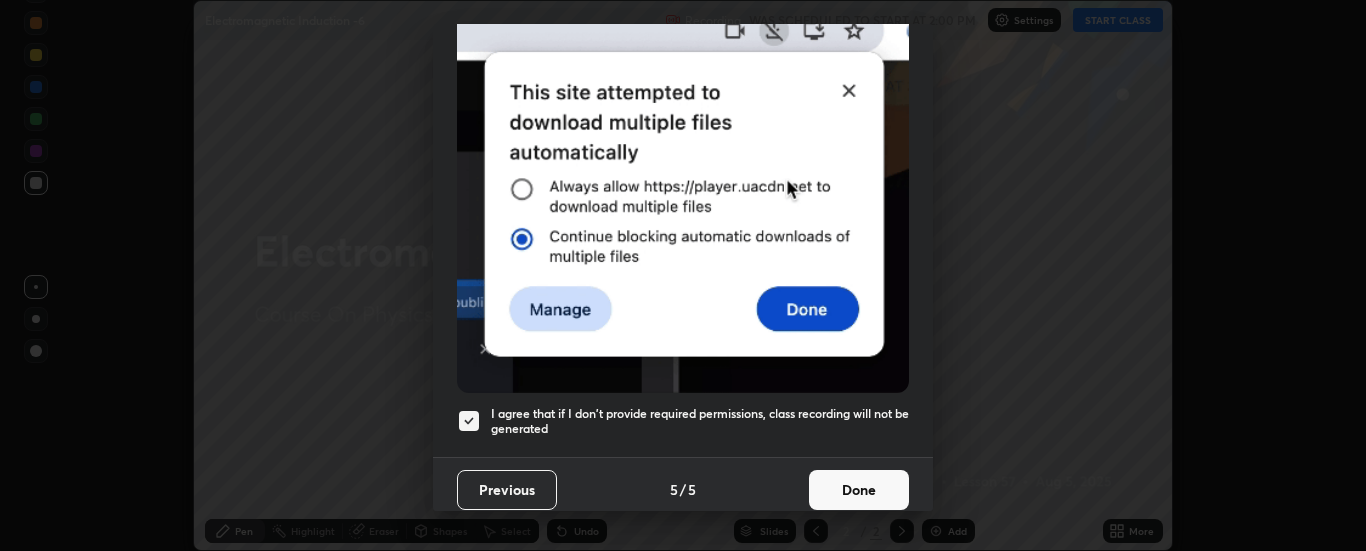click on "Done" at bounding box center (859, 490) 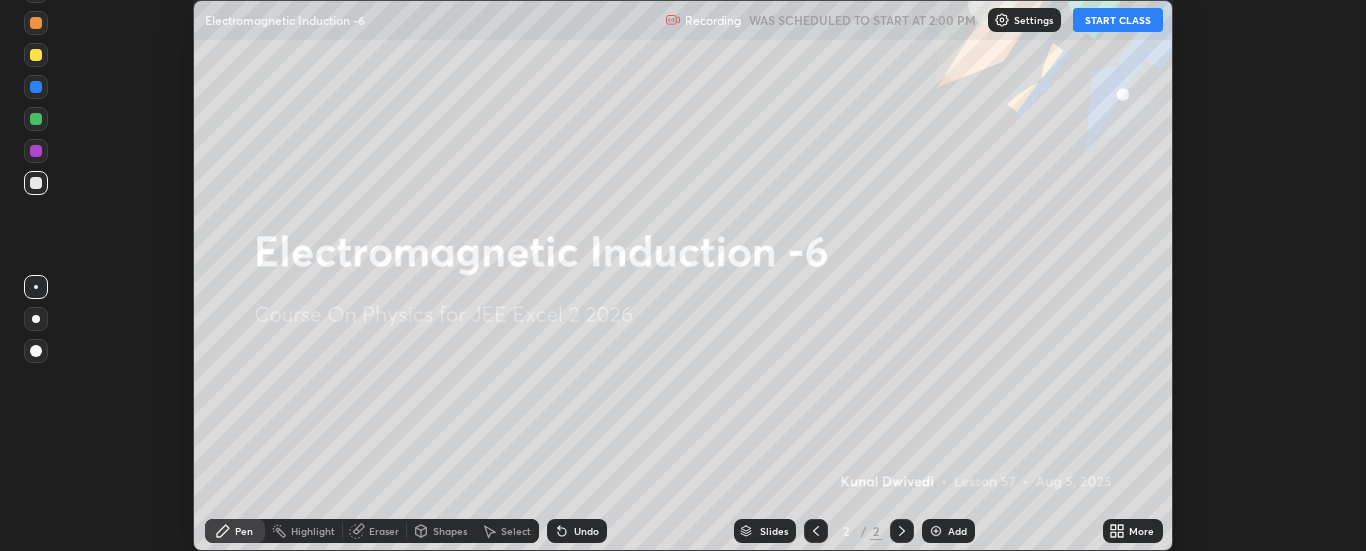 click on "START CLASS" at bounding box center [1118, 20] 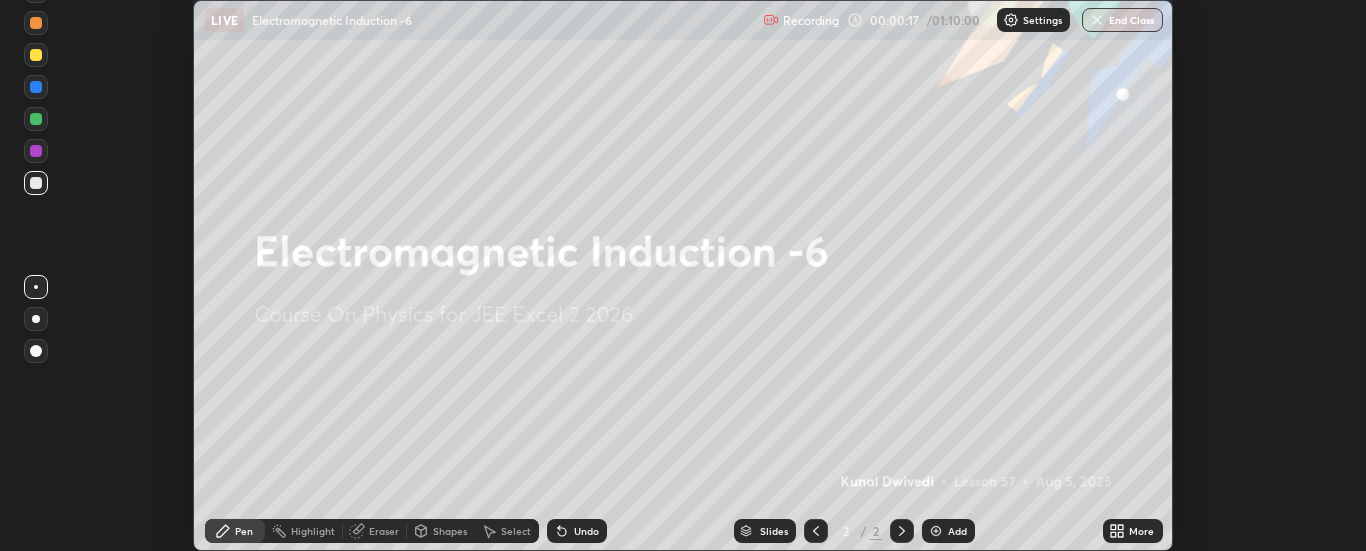 click on "More" at bounding box center [1133, 531] 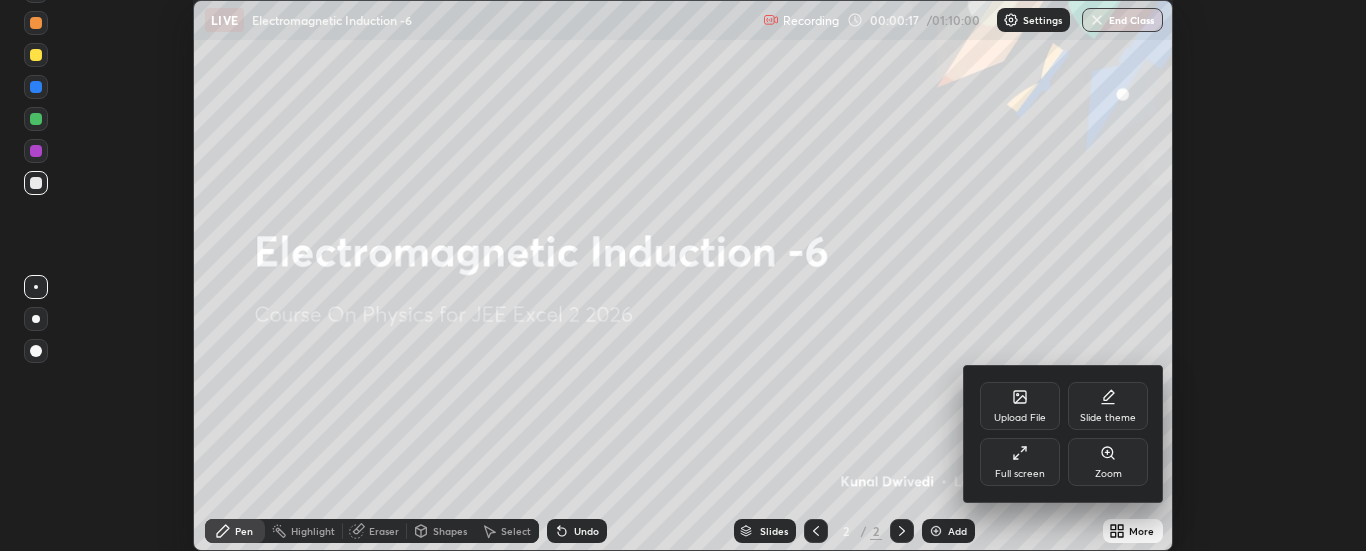 click on "Upload File" at bounding box center (1020, 406) 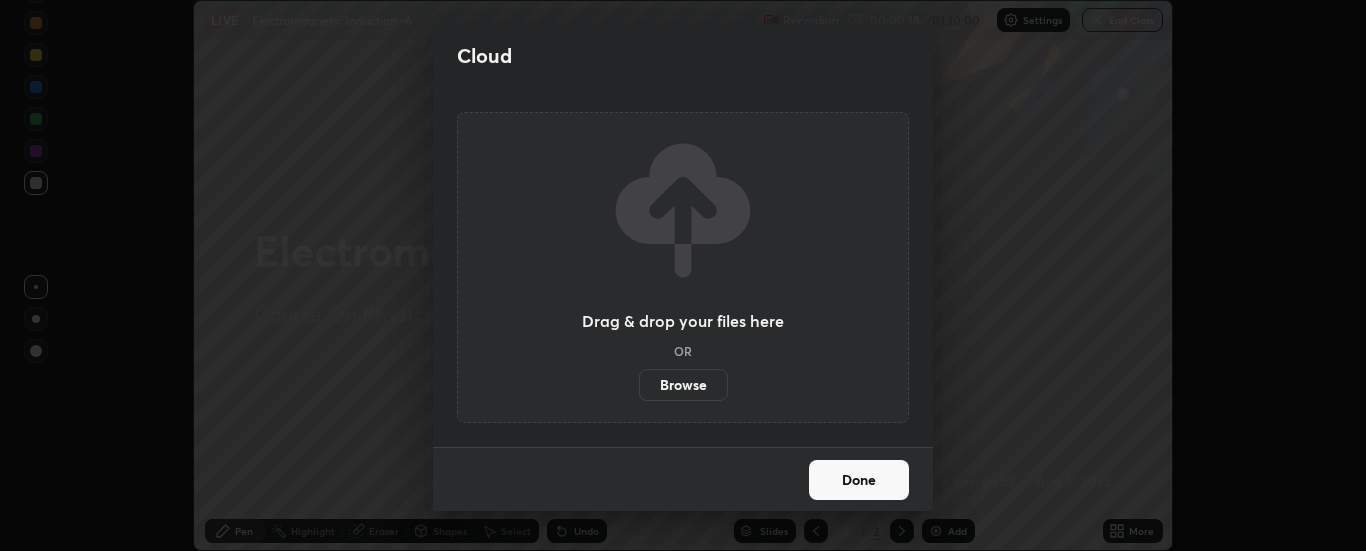 click on "Browse" at bounding box center [683, 385] 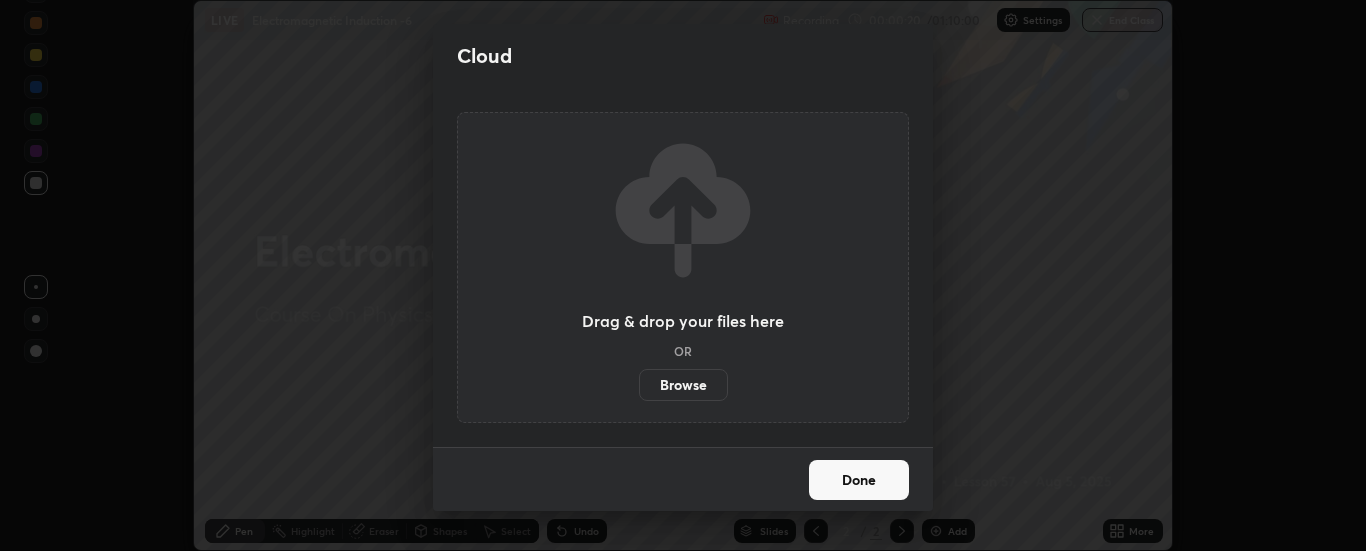 click on "Cloud" at bounding box center [484, 56] 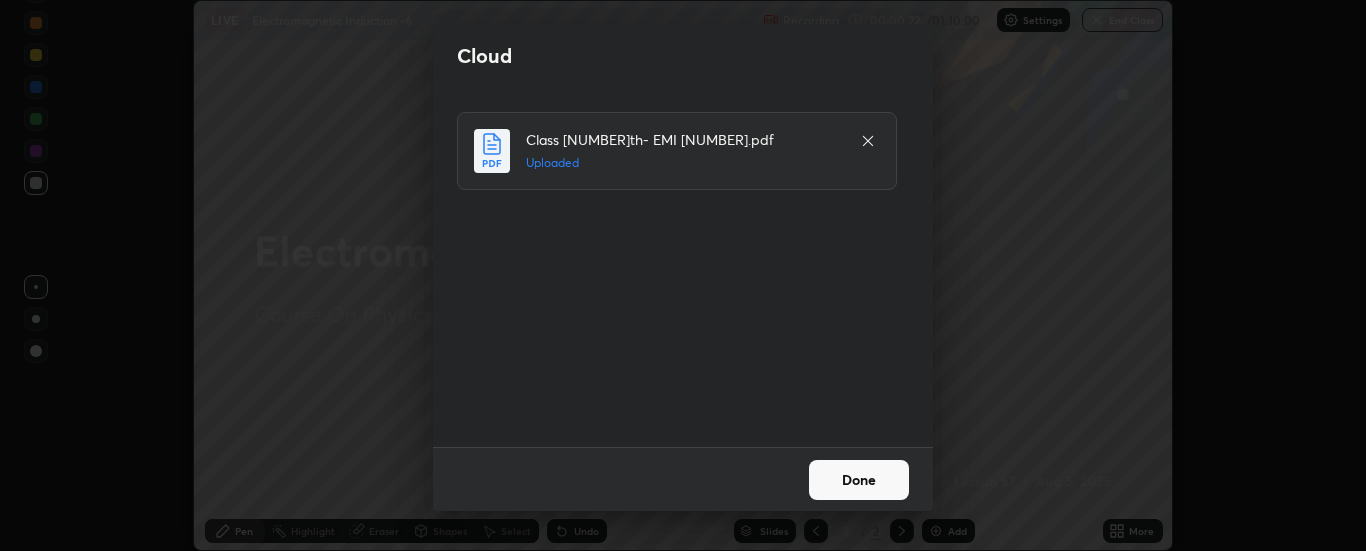 click on "Done" at bounding box center (859, 480) 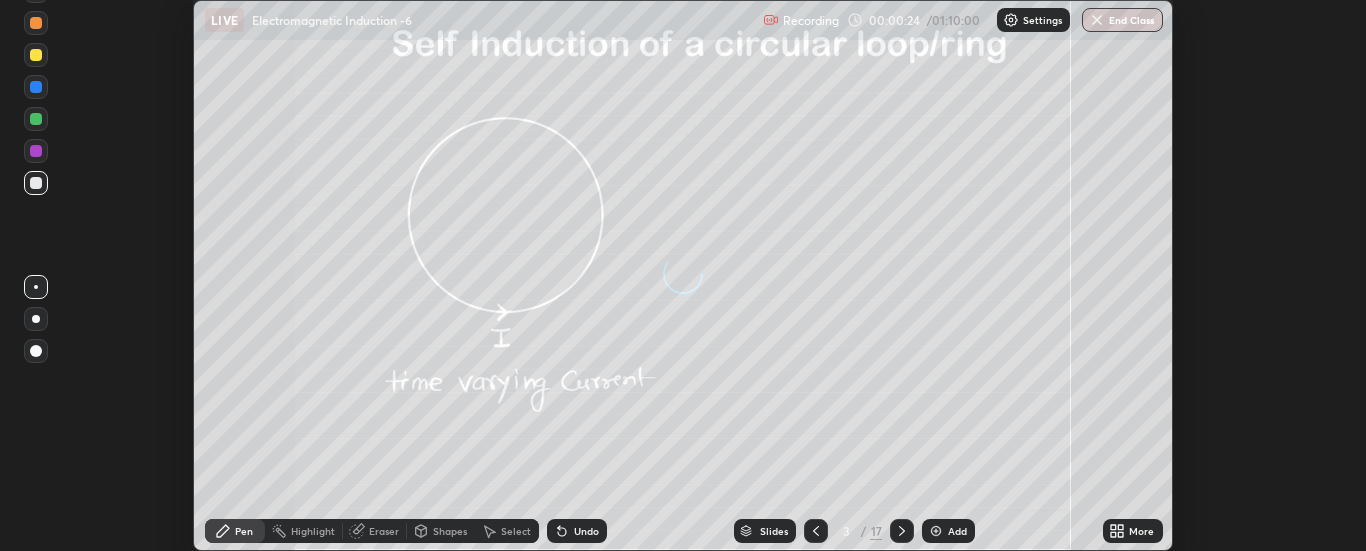 click 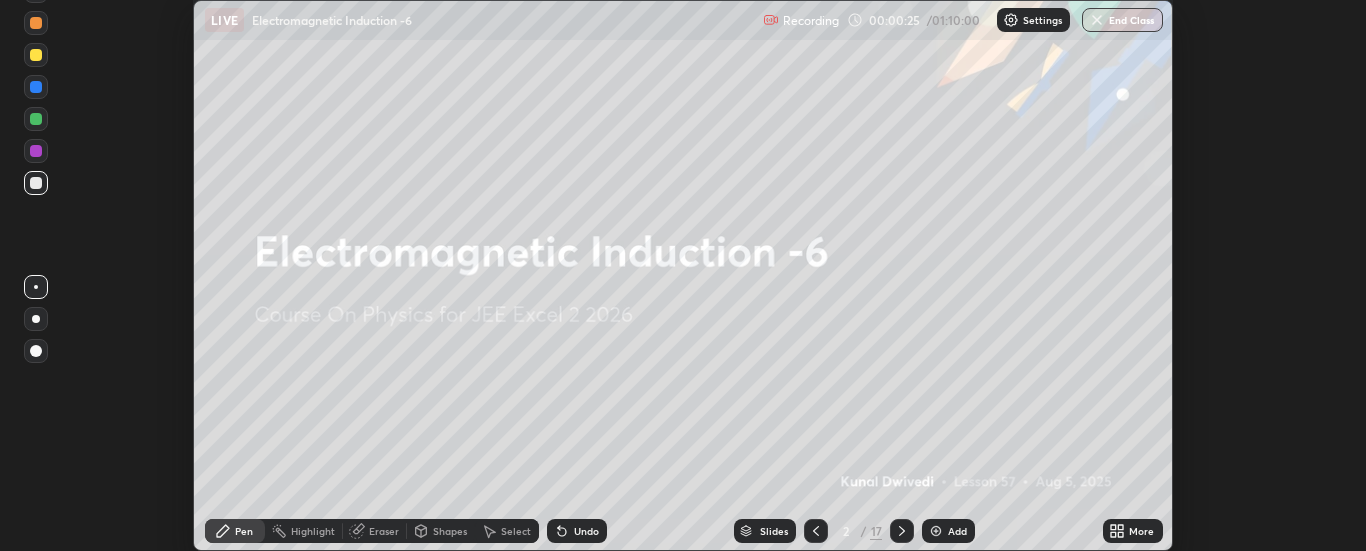 click 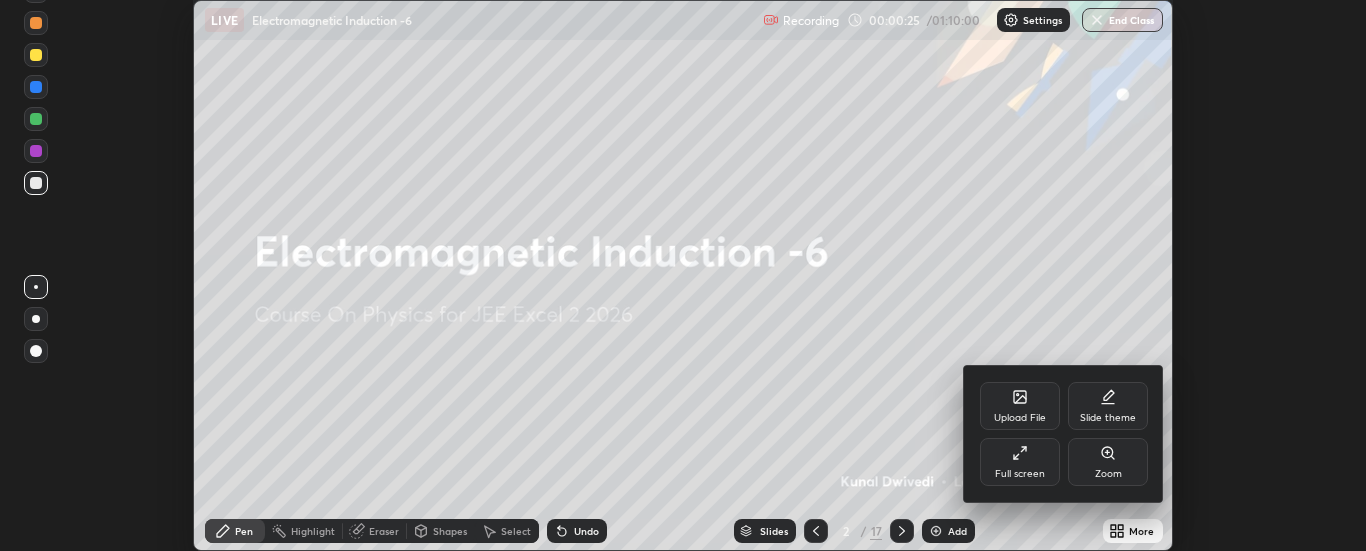 click on "Full screen" at bounding box center [1020, 462] 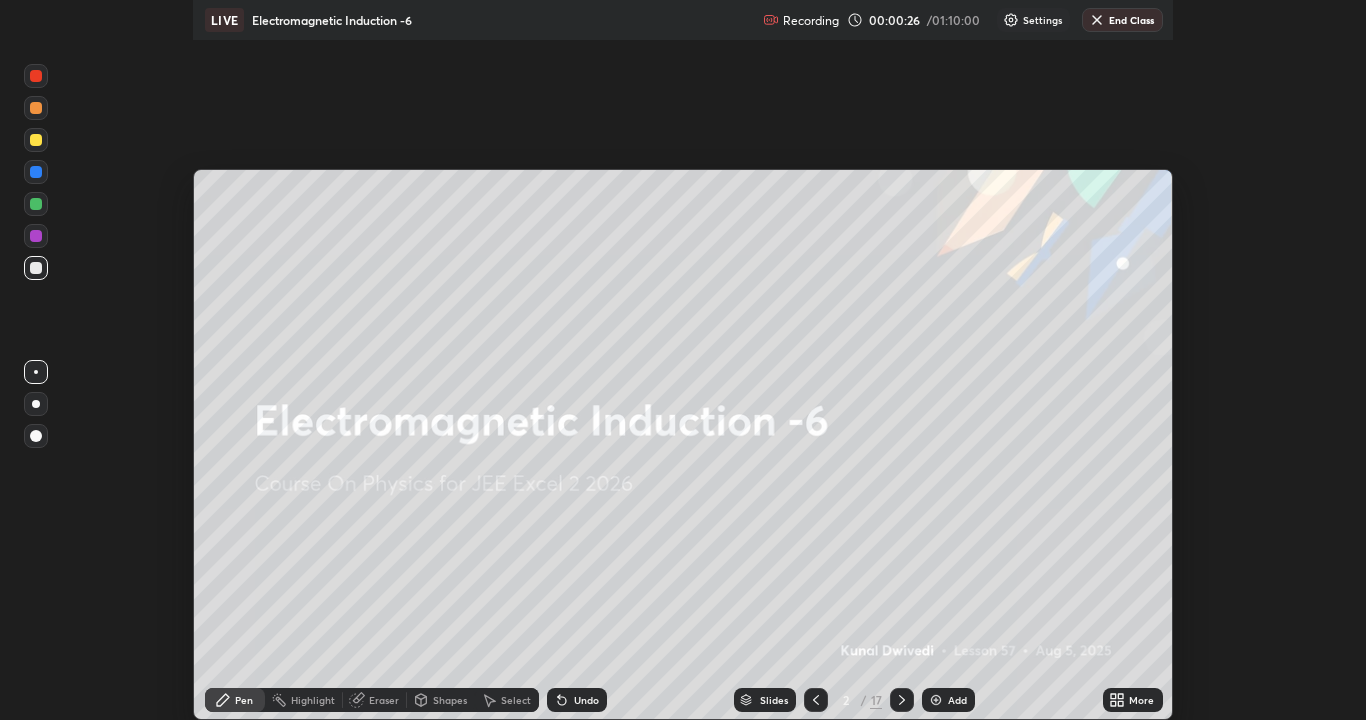 scroll, scrollTop: 99280, scrollLeft: 98634, axis: both 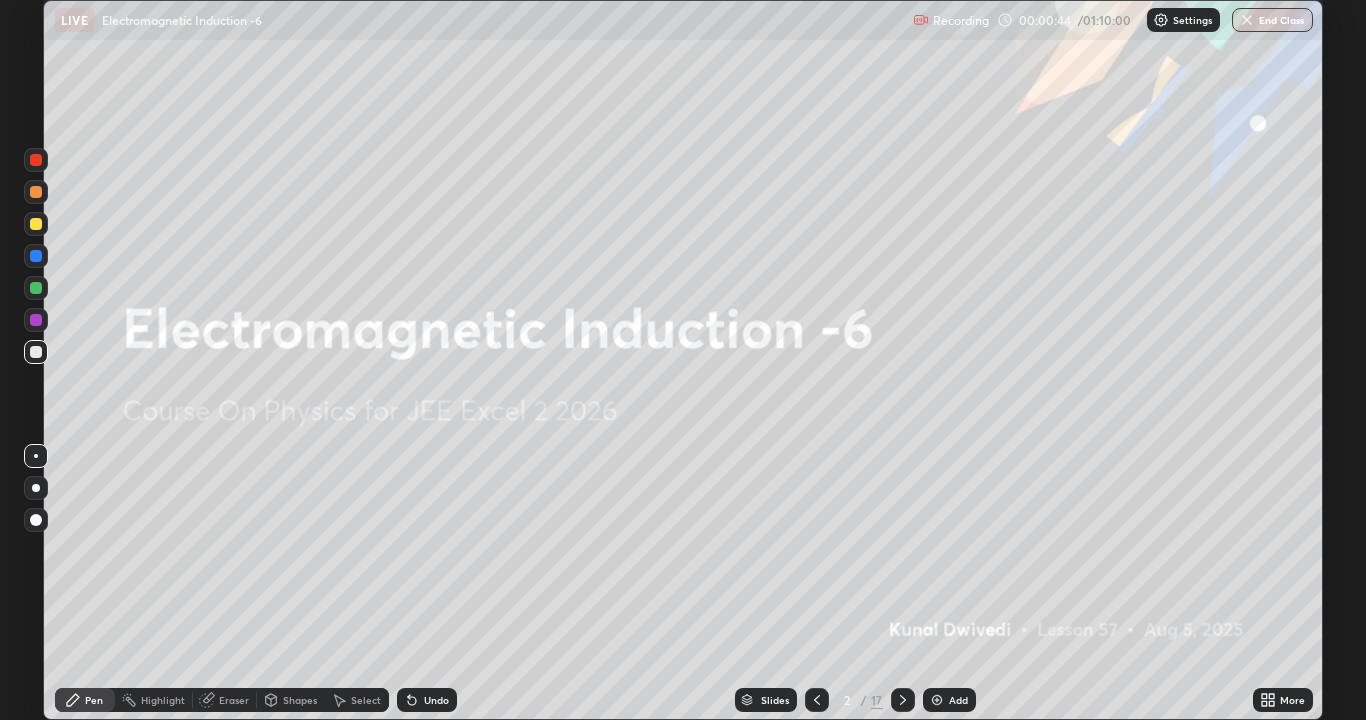 click at bounding box center [937, 700] 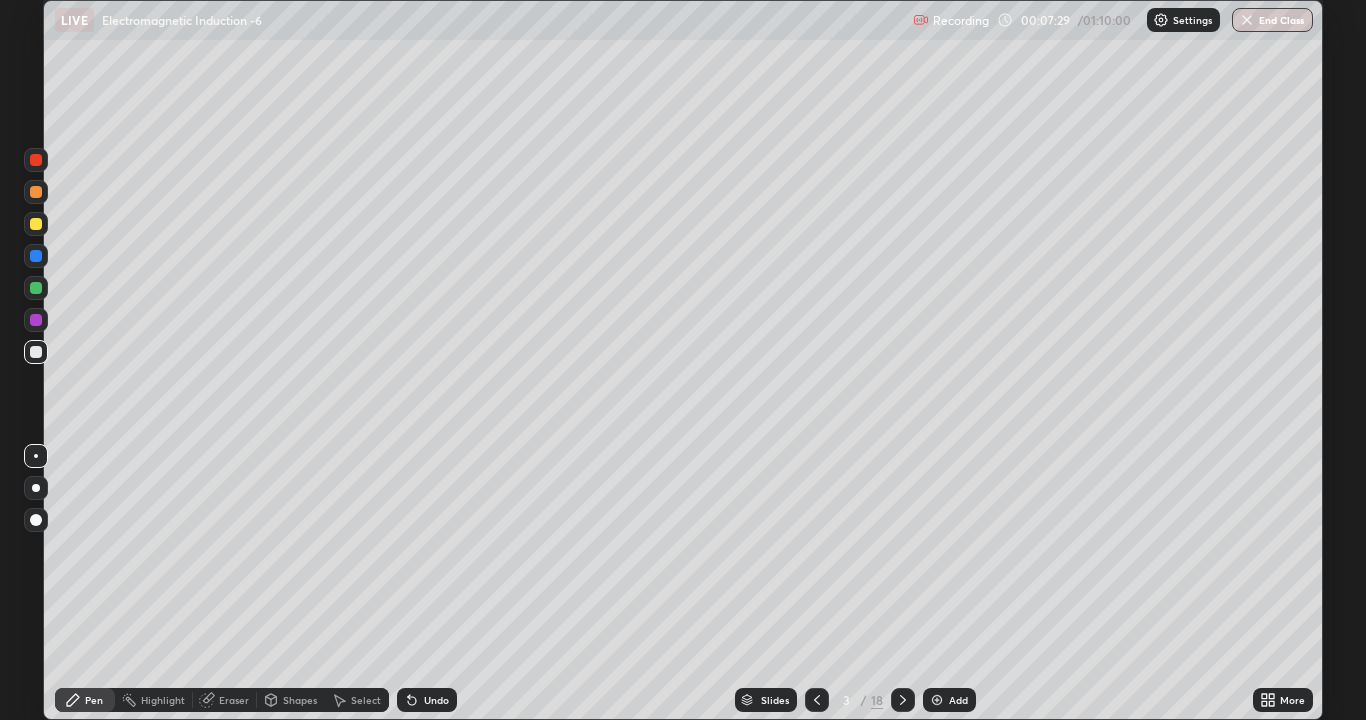 click at bounding box center [937, 700] 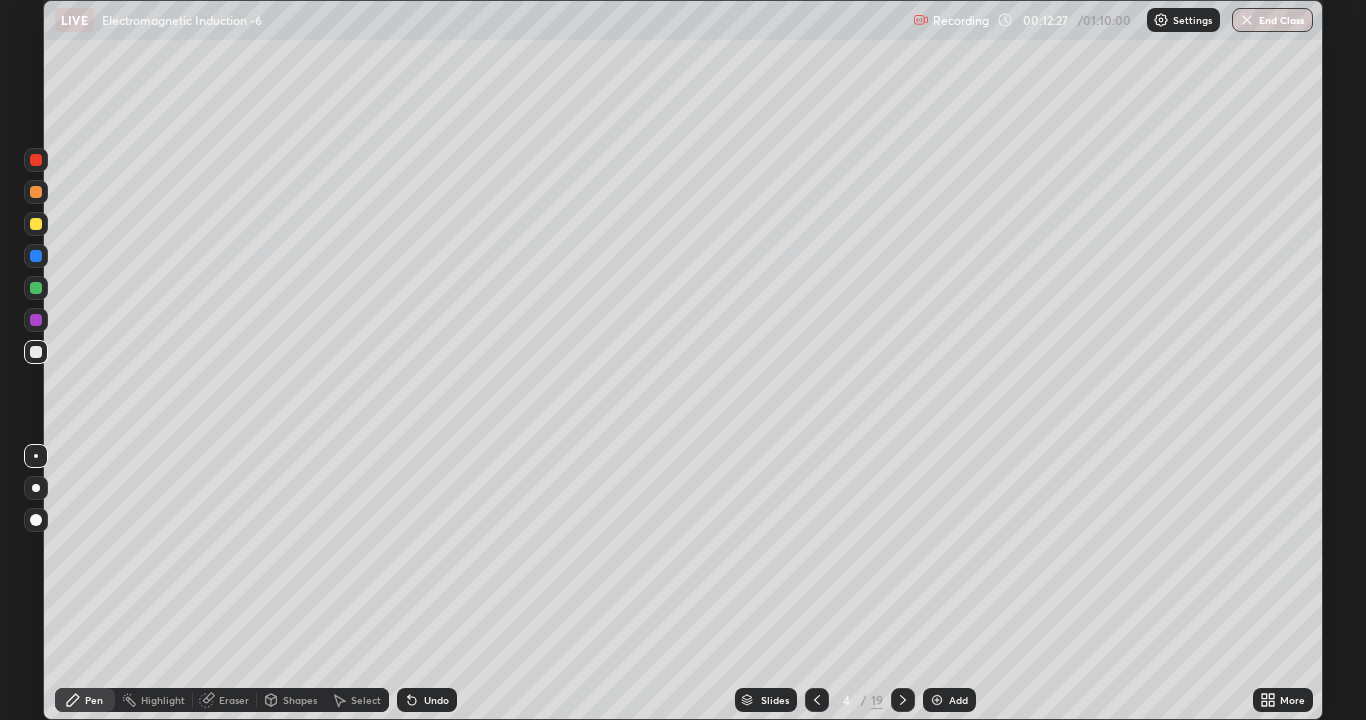click 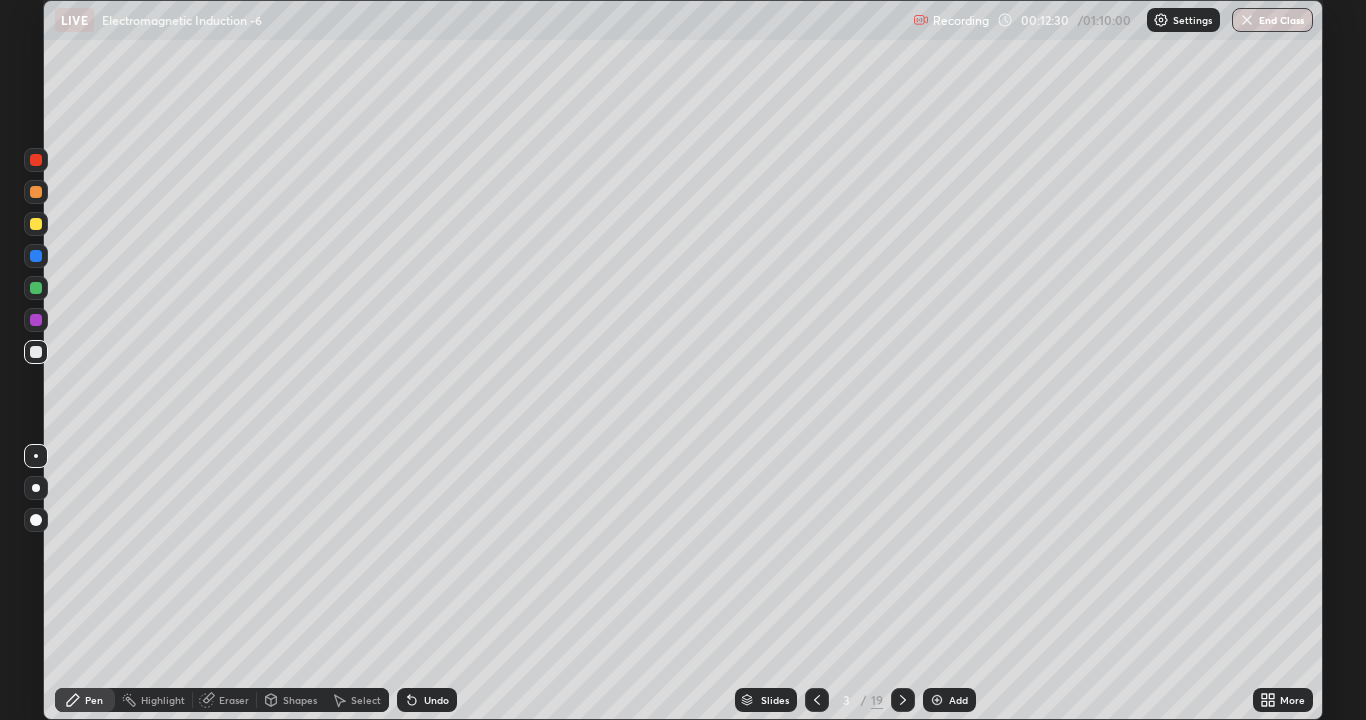 click 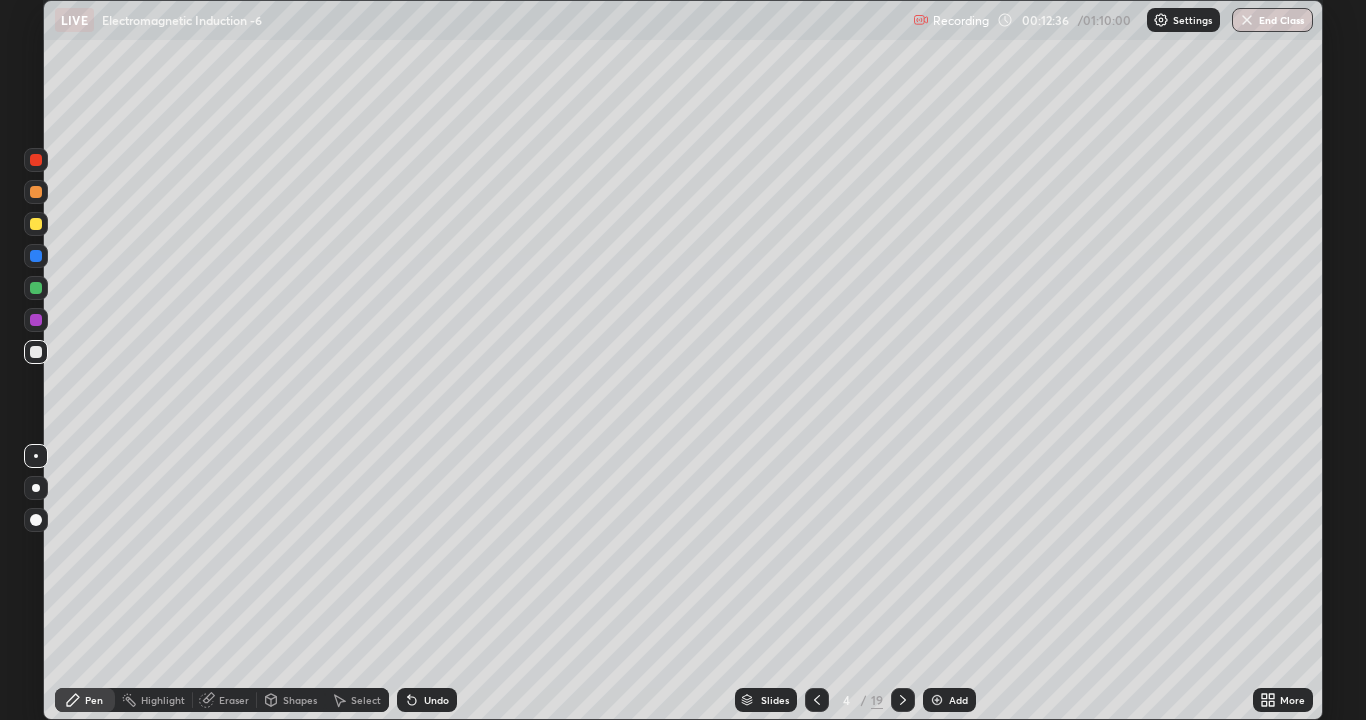 click at bounding box center [937, 700] 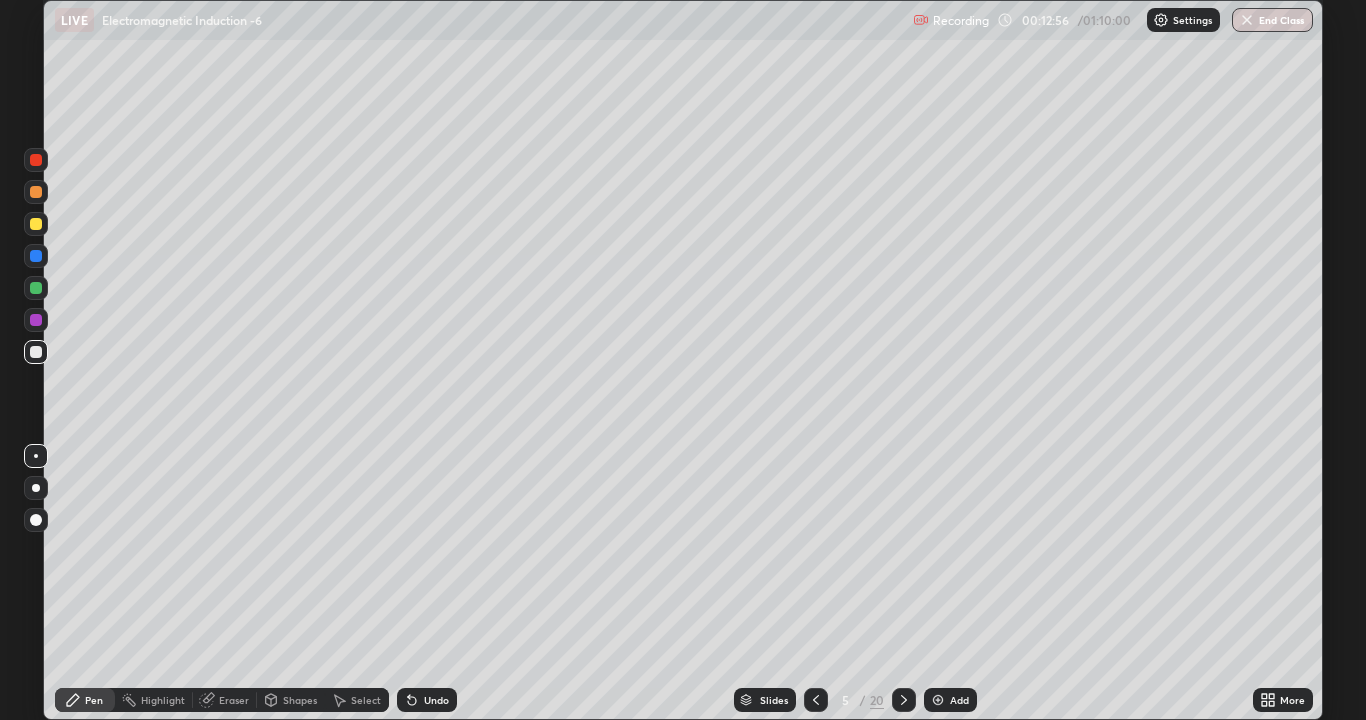 click on "Shapes" at bounding box center (300, 700) 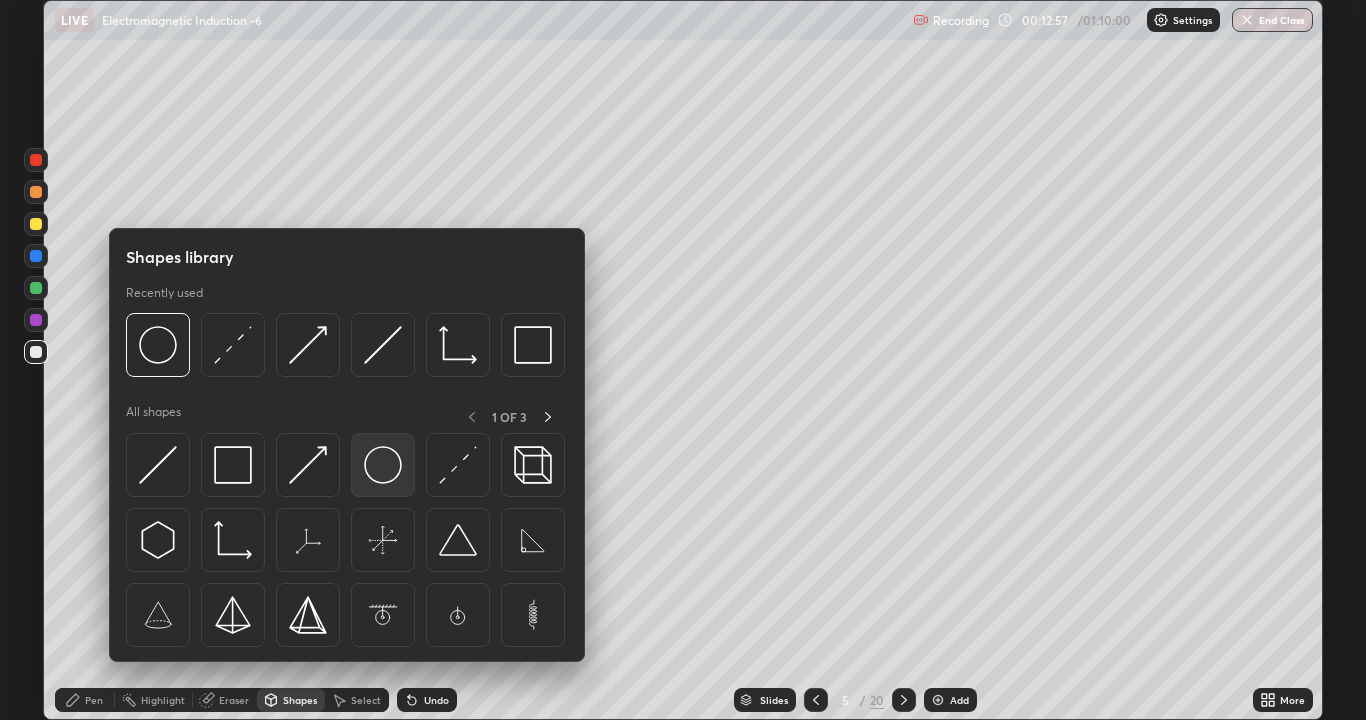 click at bounding box center [383, 465] 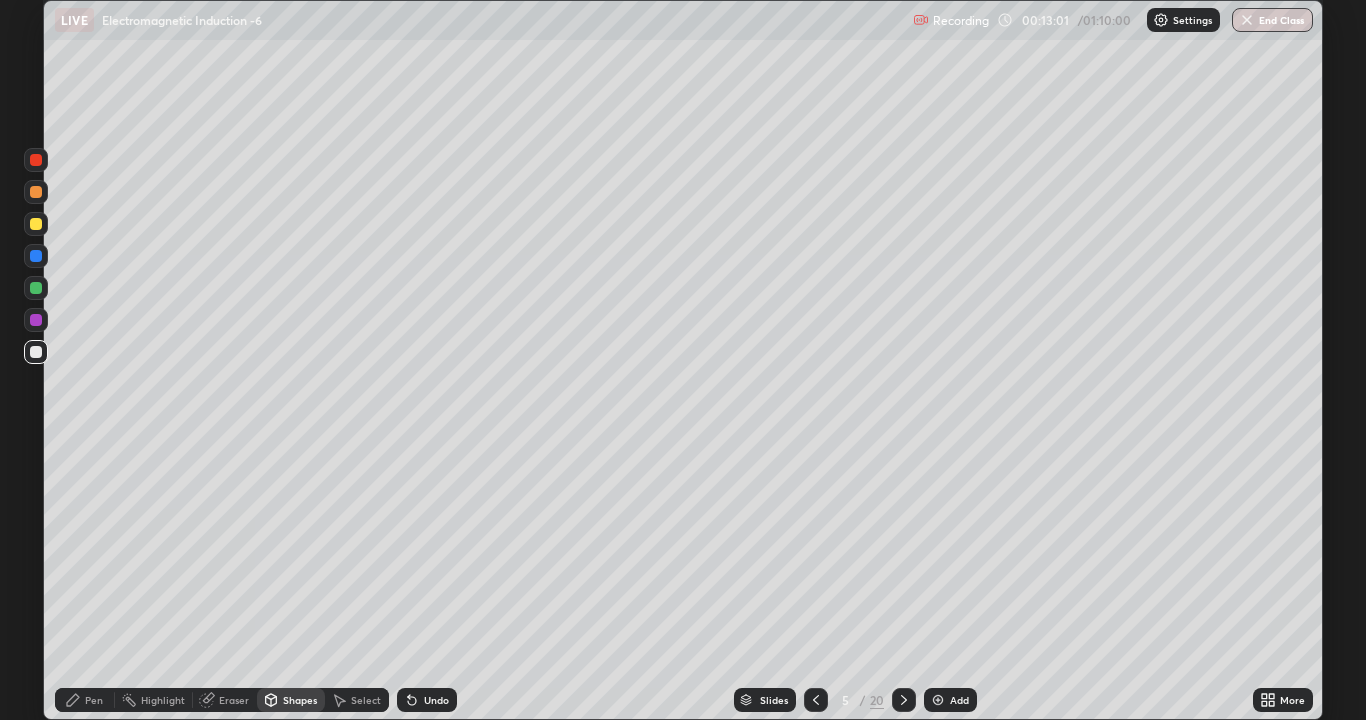 click on "Pen" at bounding box center [94, 700] 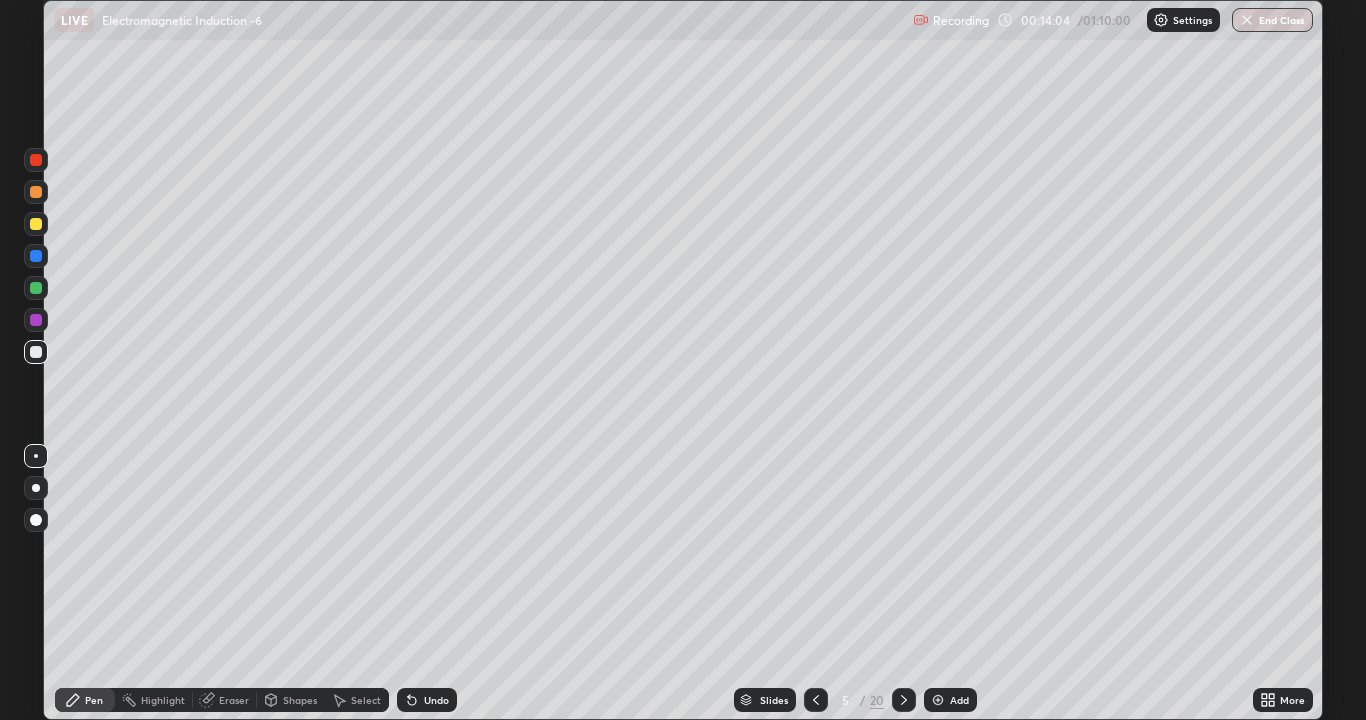click at bounding box center [36, 256] 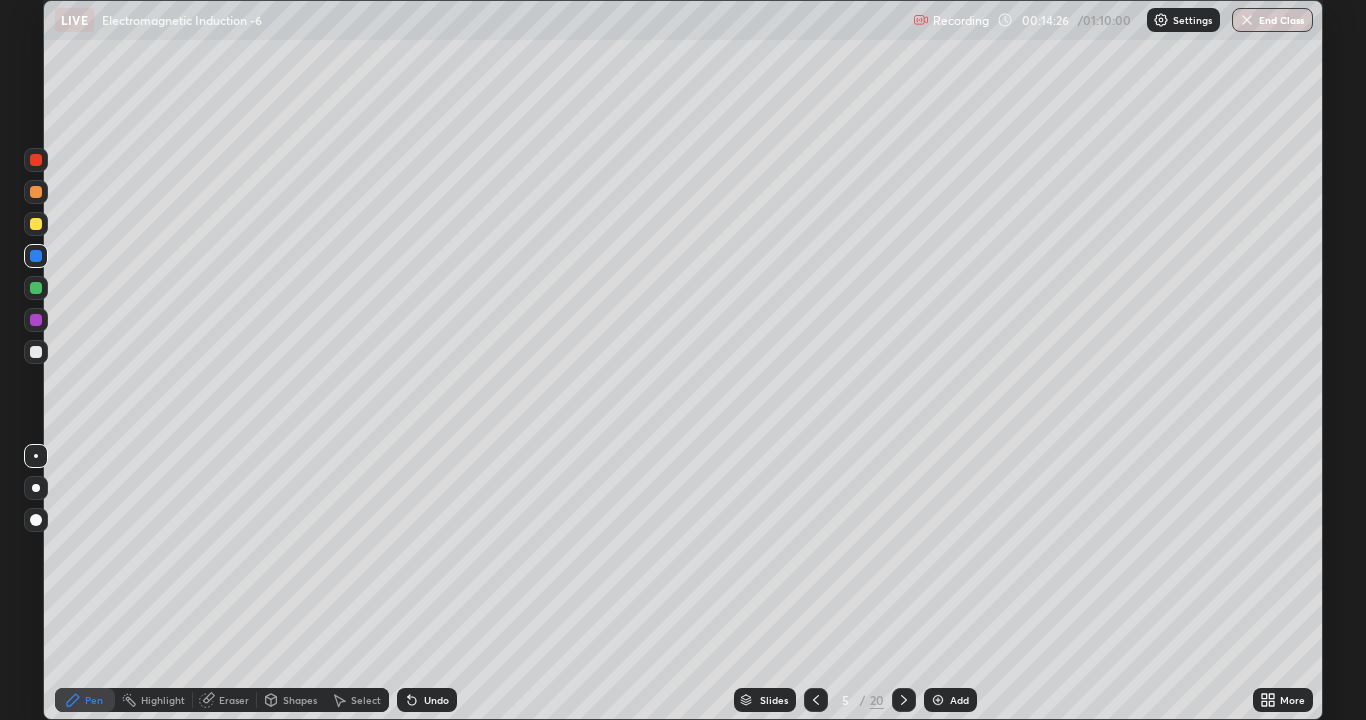 click at bounding box center [36, 352] 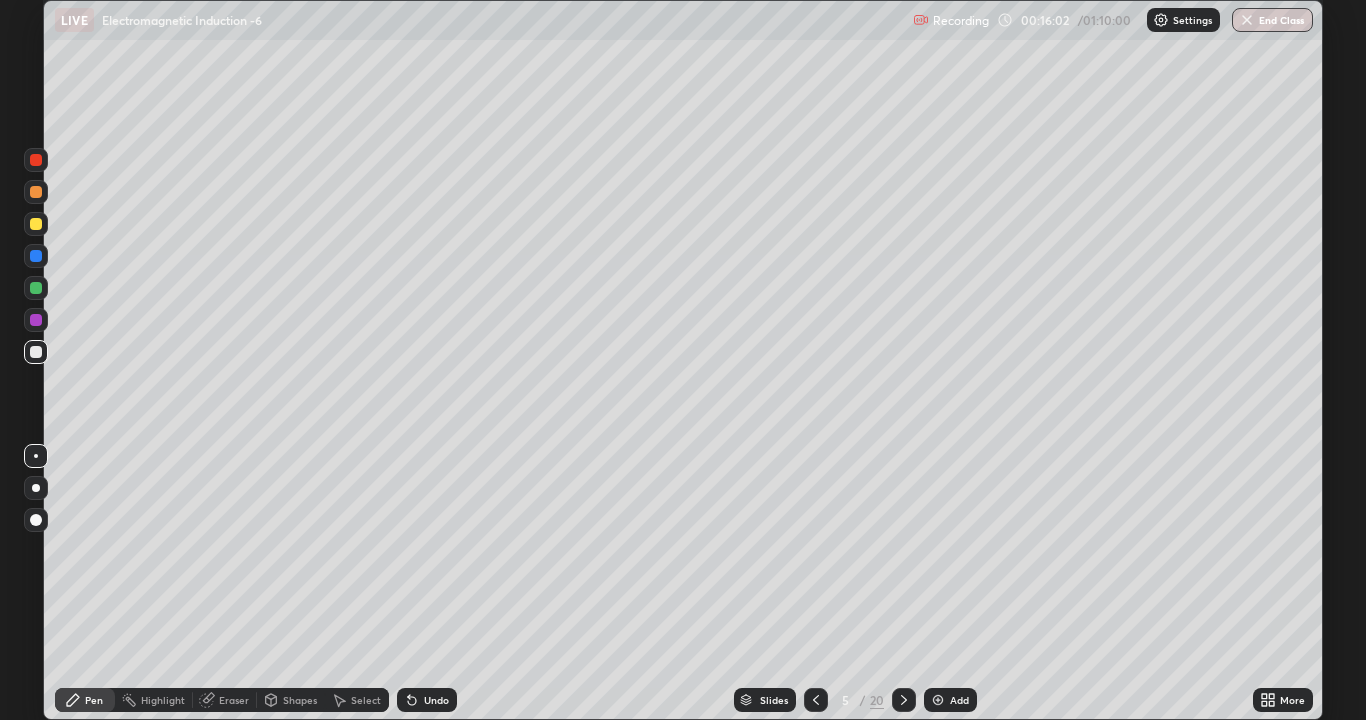 click 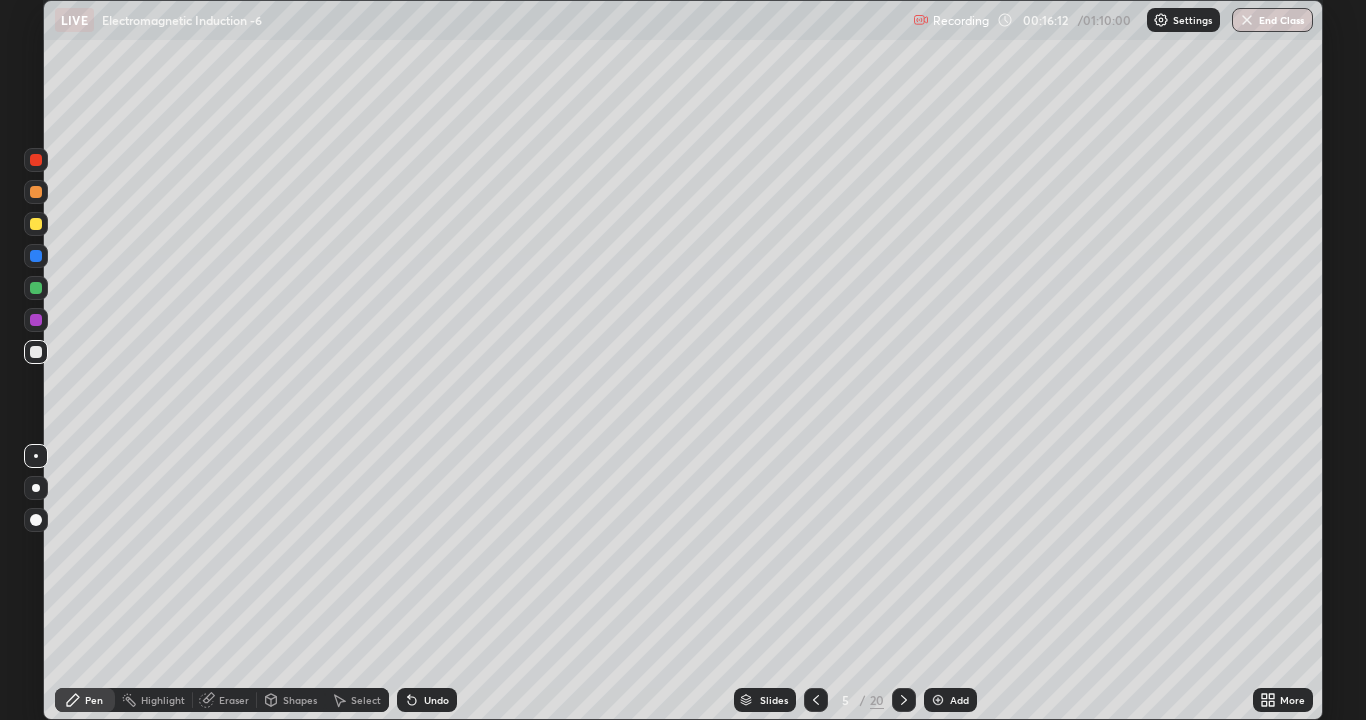 click on "Add" at bounding box center [950, 700] 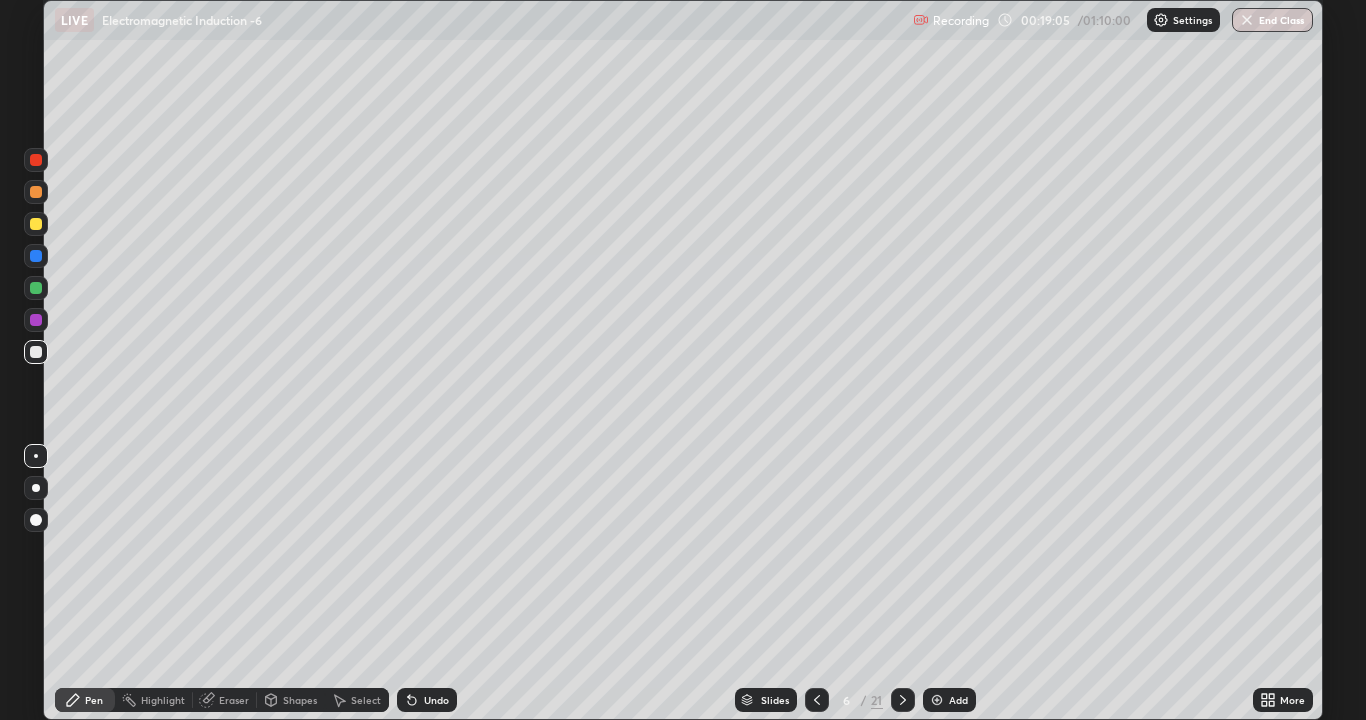 click at bounding box center (903, 700) 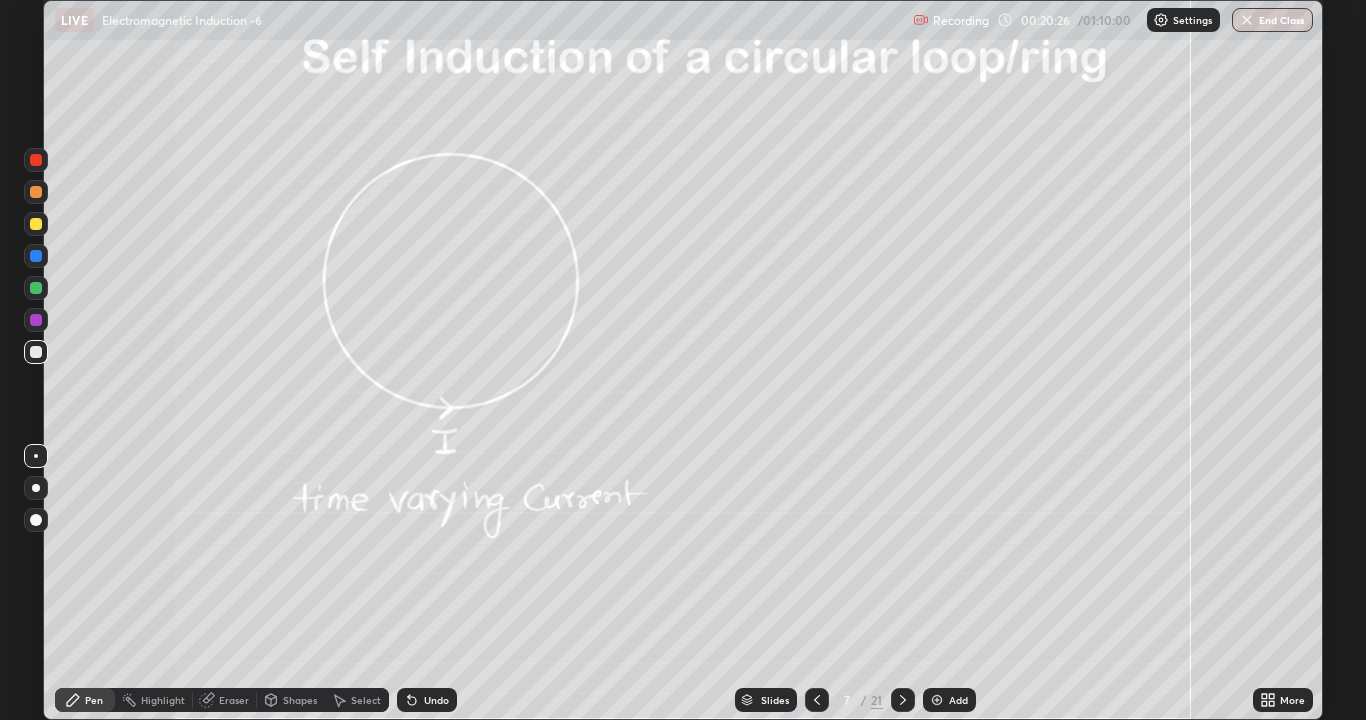 click 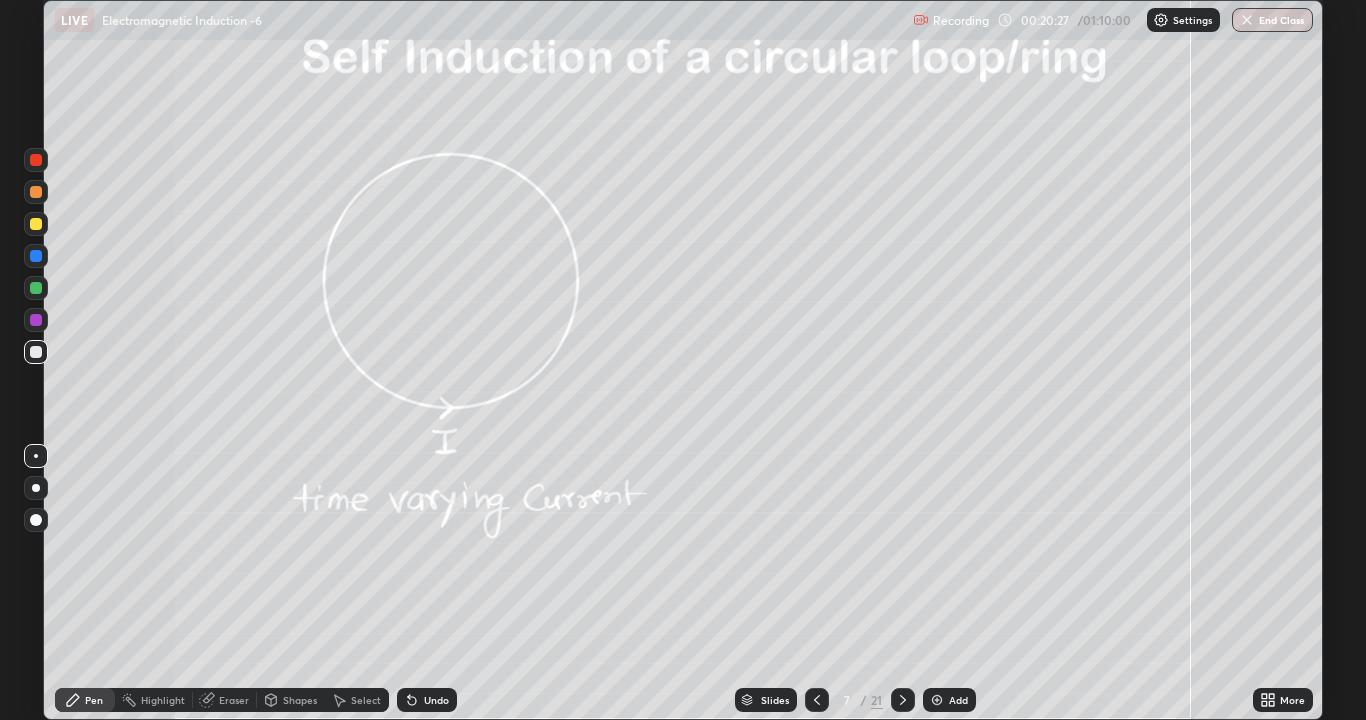 click 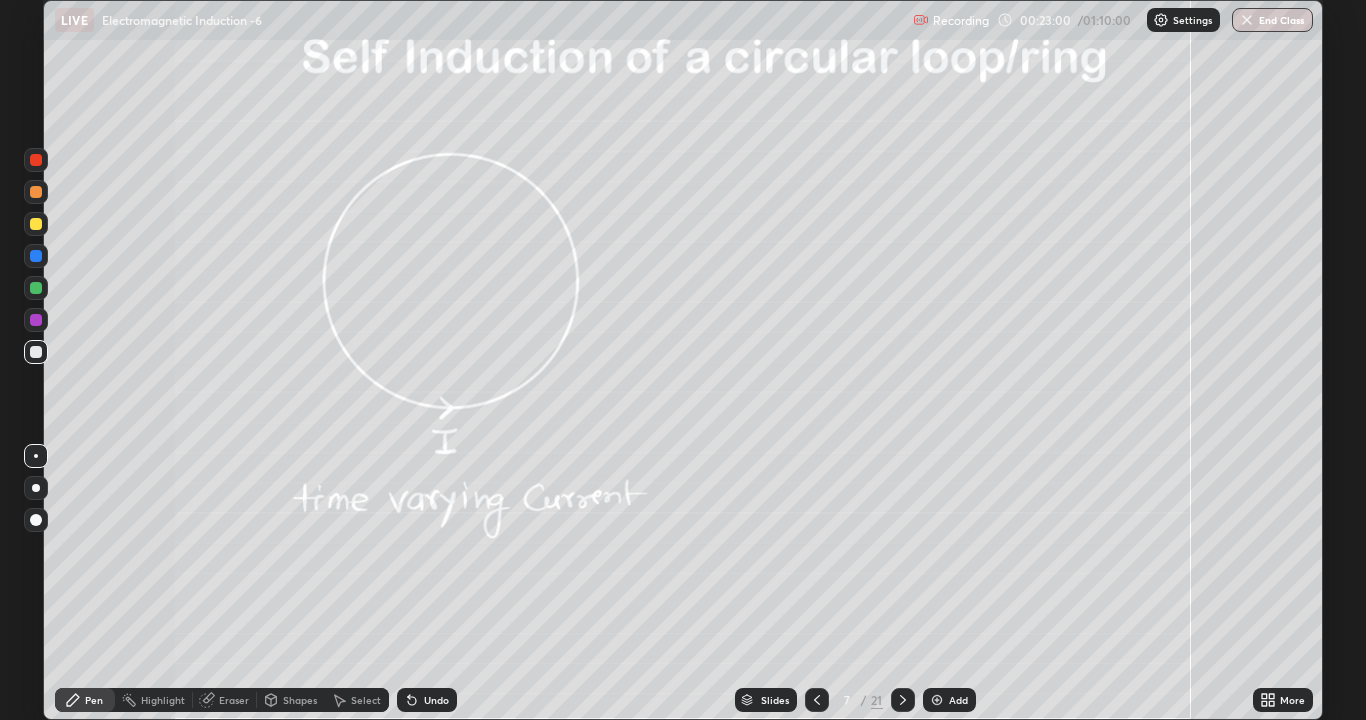 click 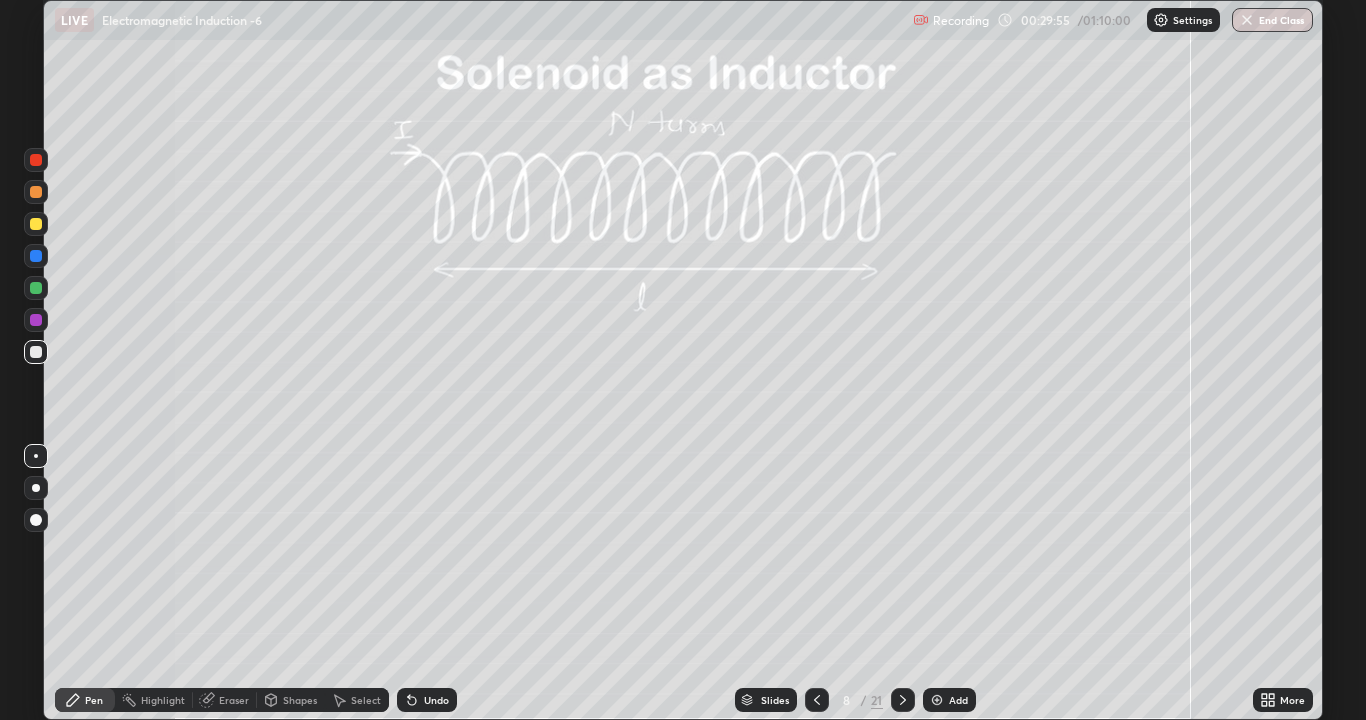 click 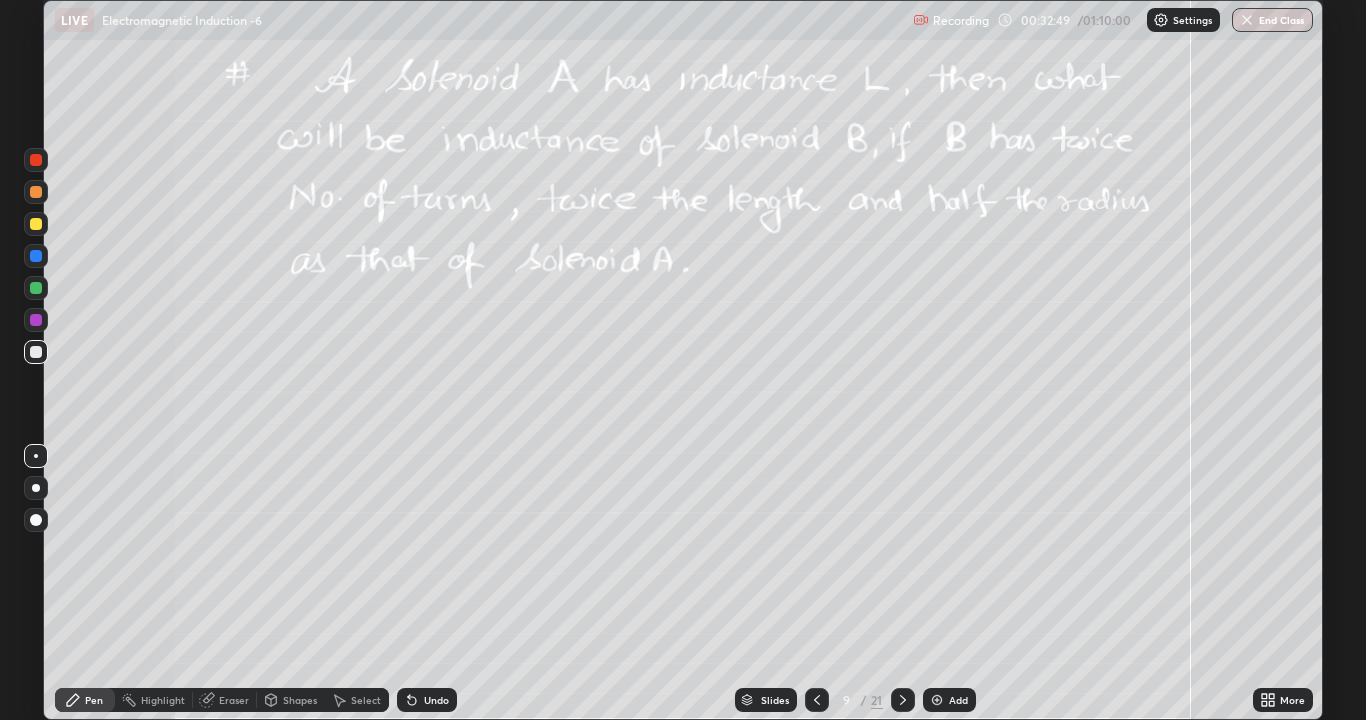 click 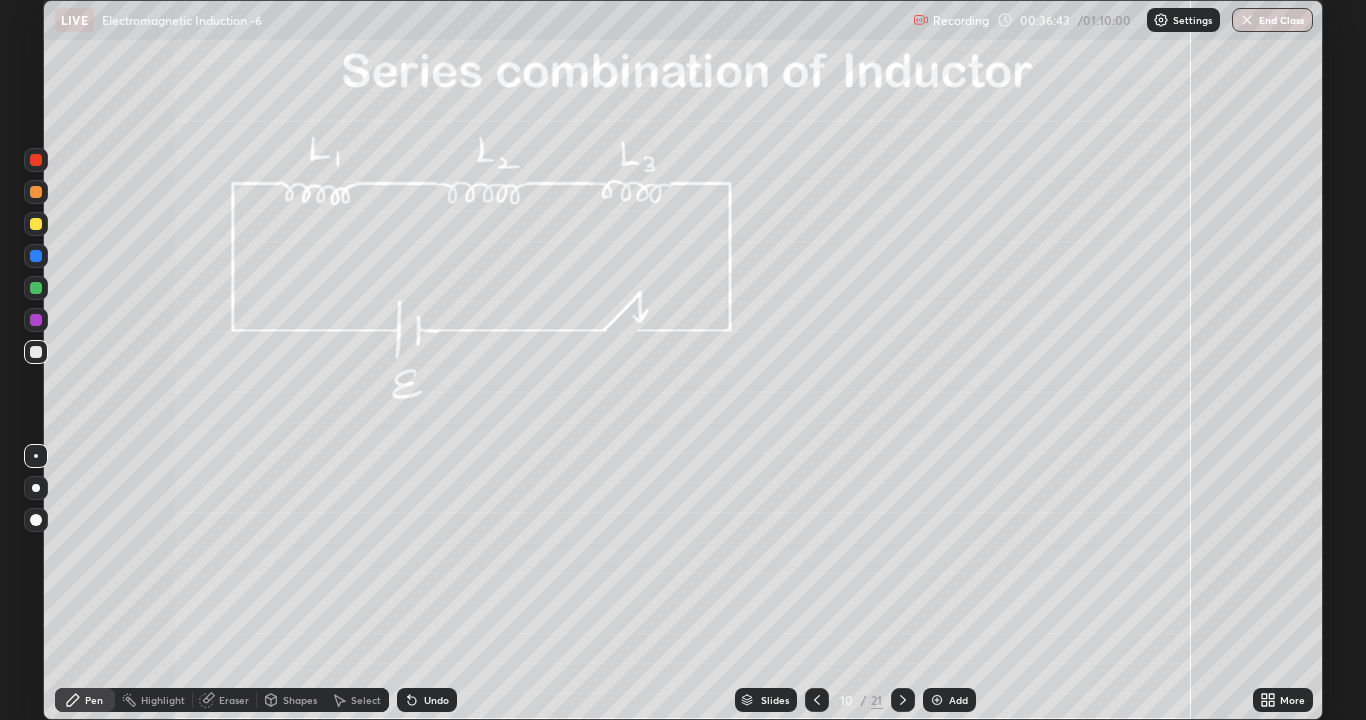 click 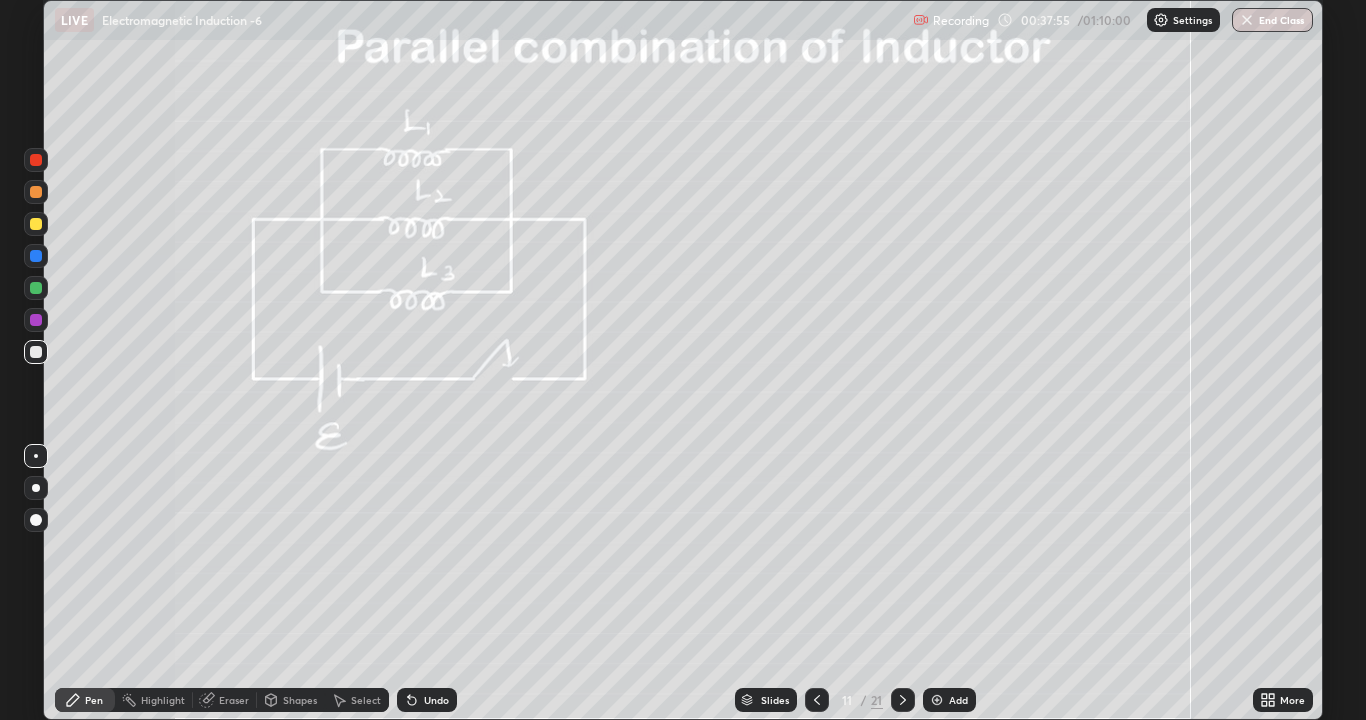 click on "Undo" at bounding box center [436, 700] 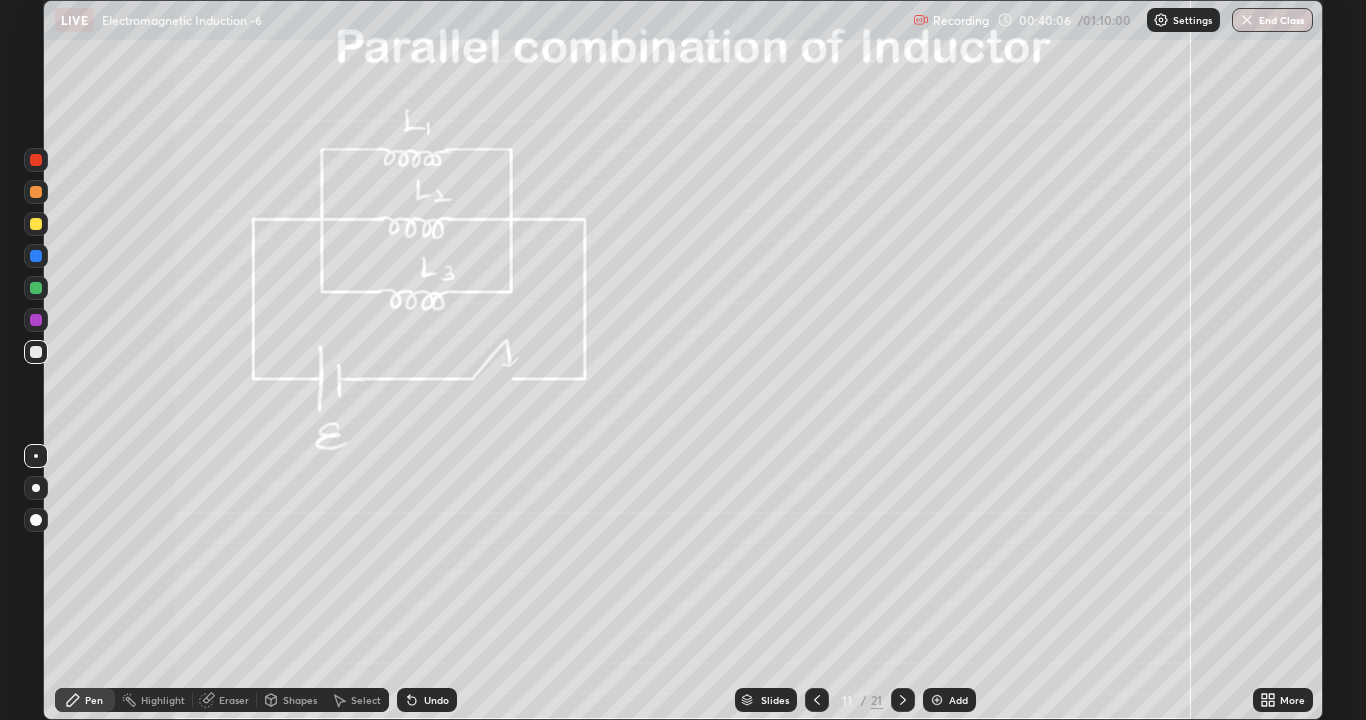 click 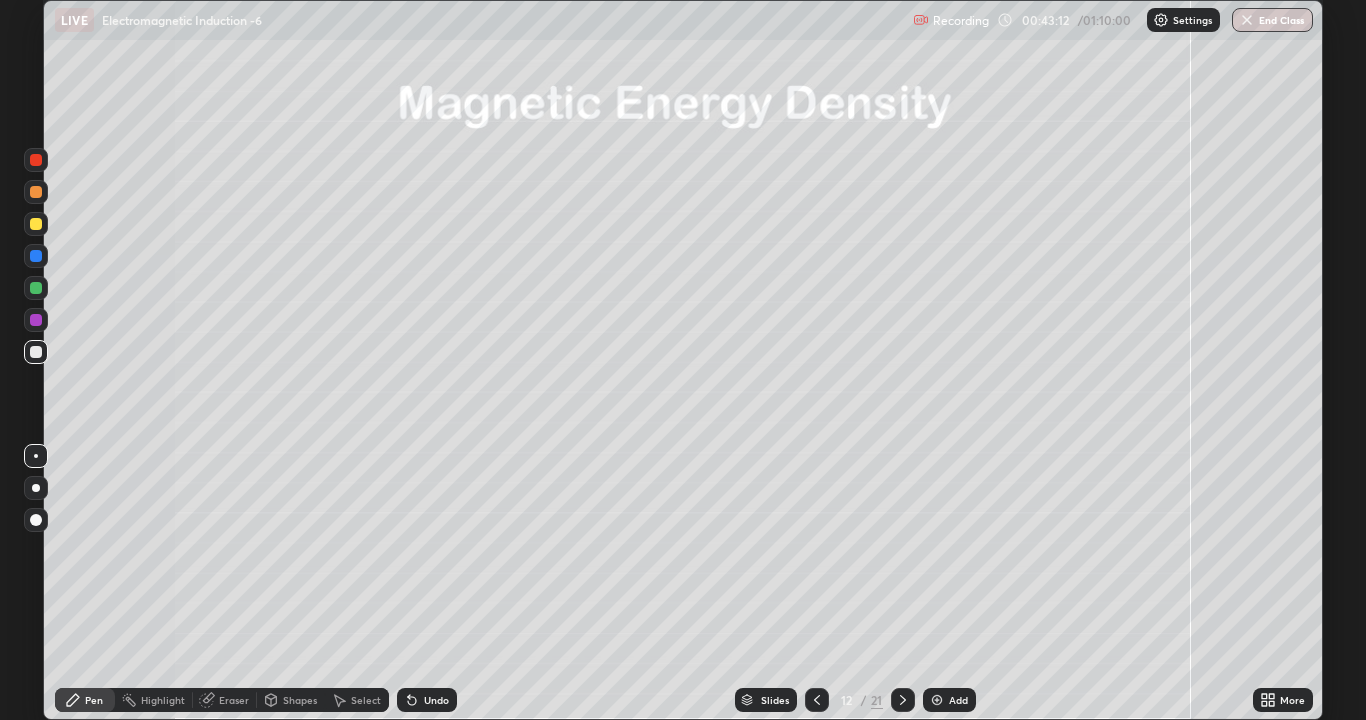 click 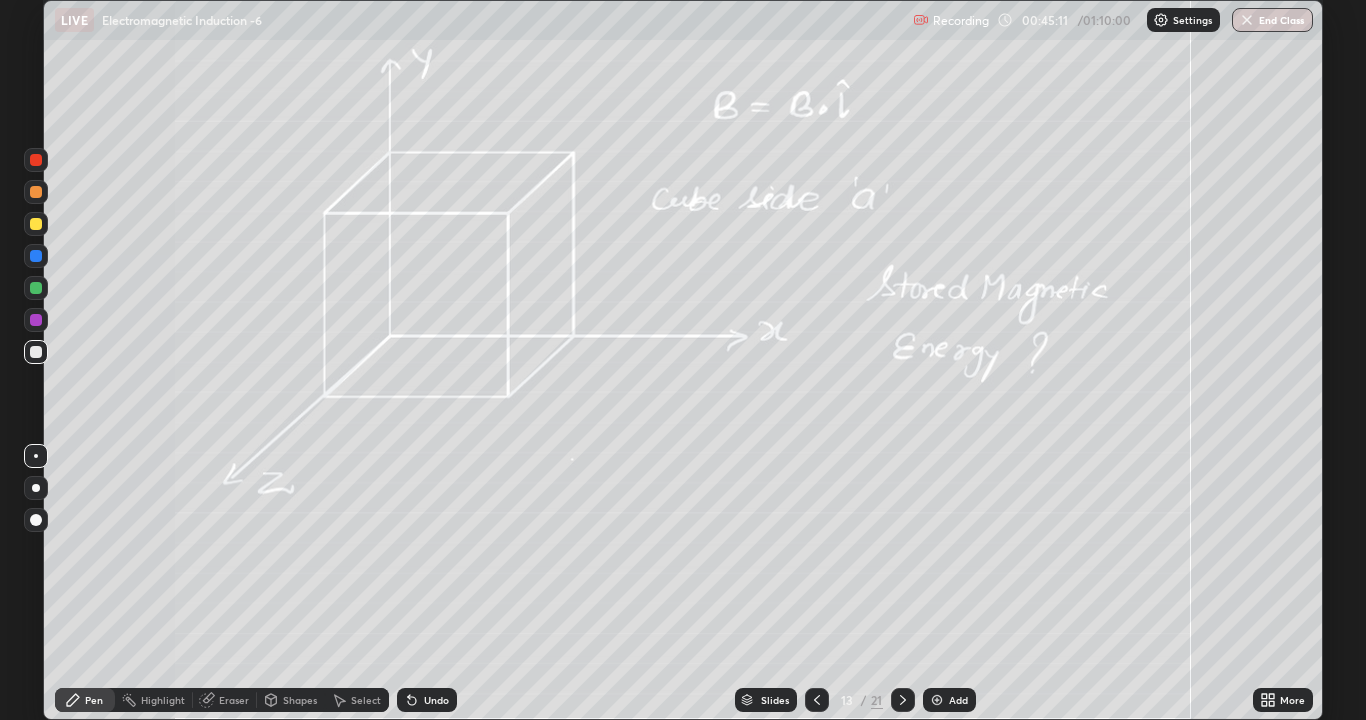 click 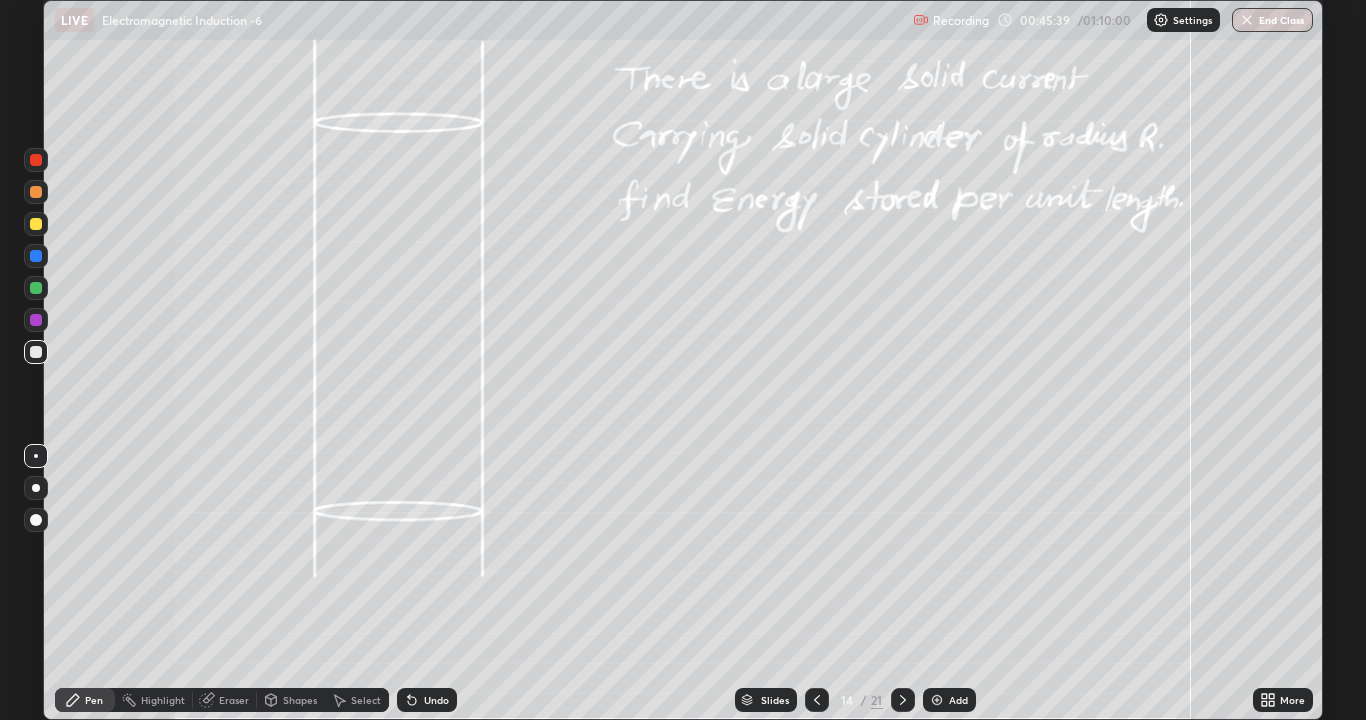 click 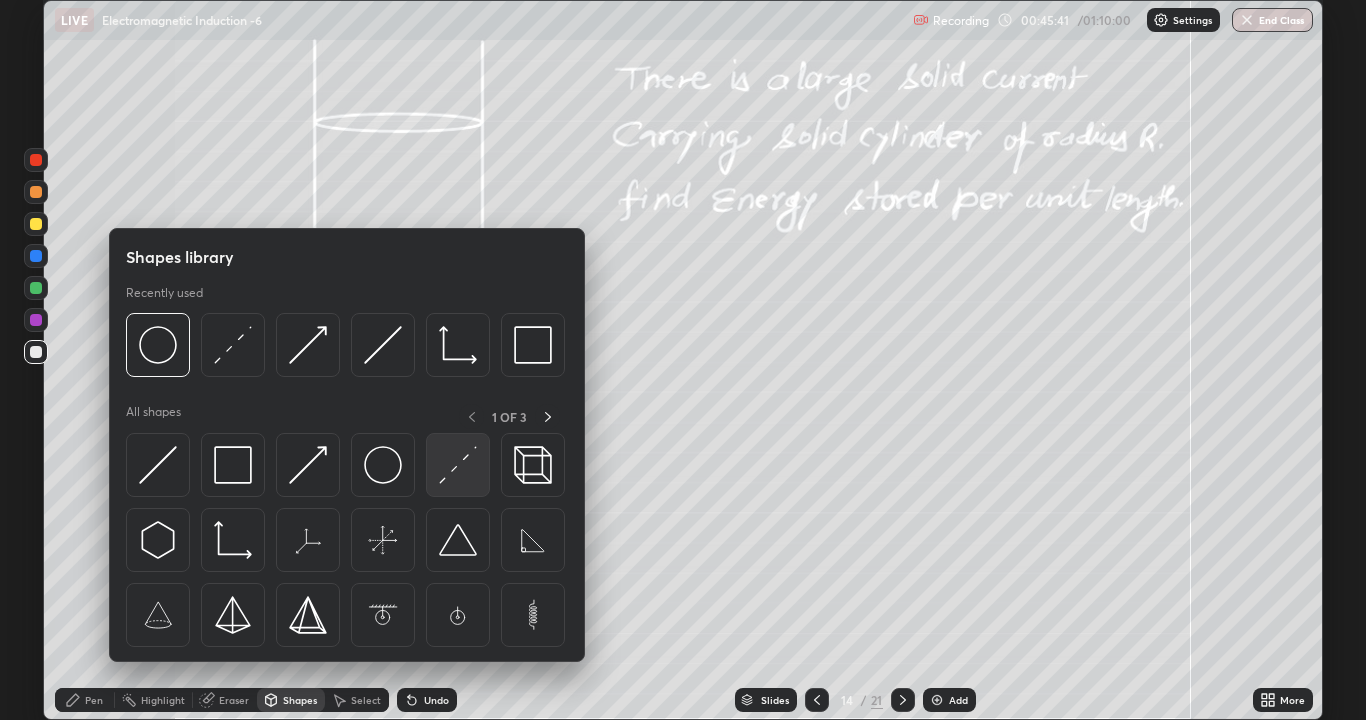 click at bounding box center (458, 465) 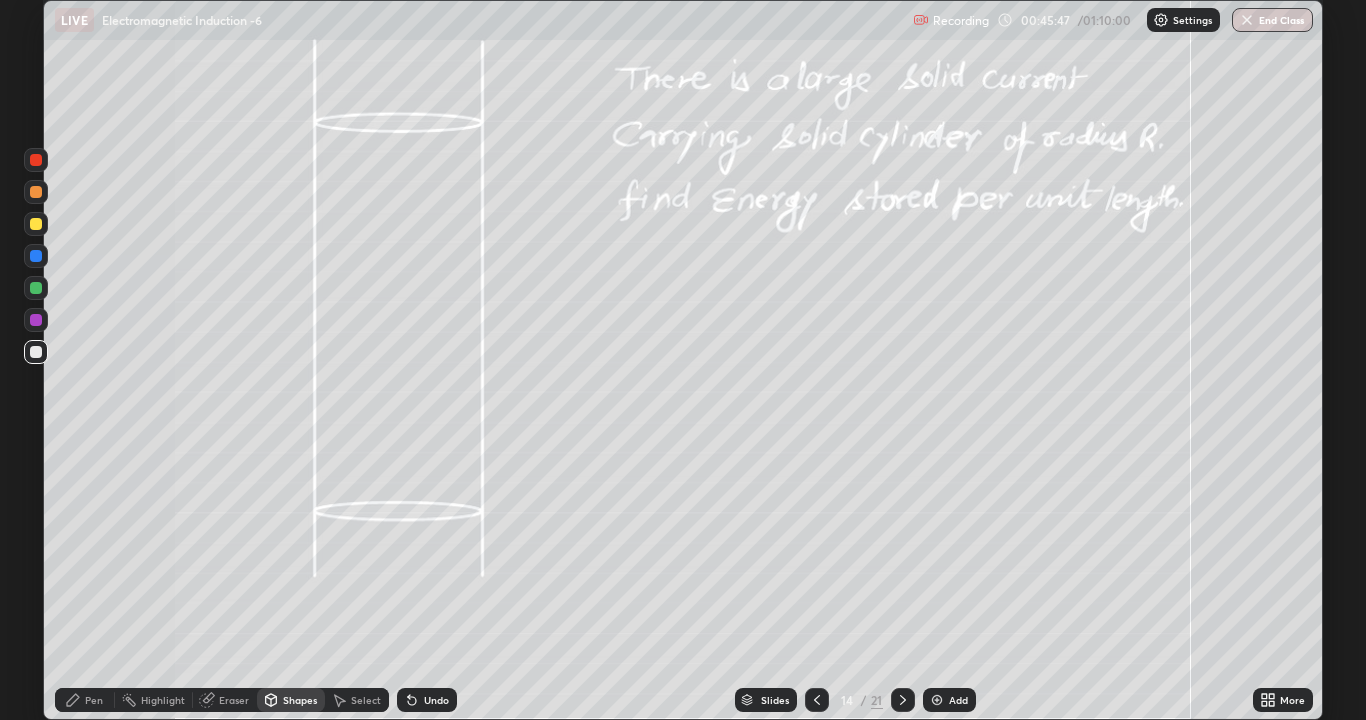 click 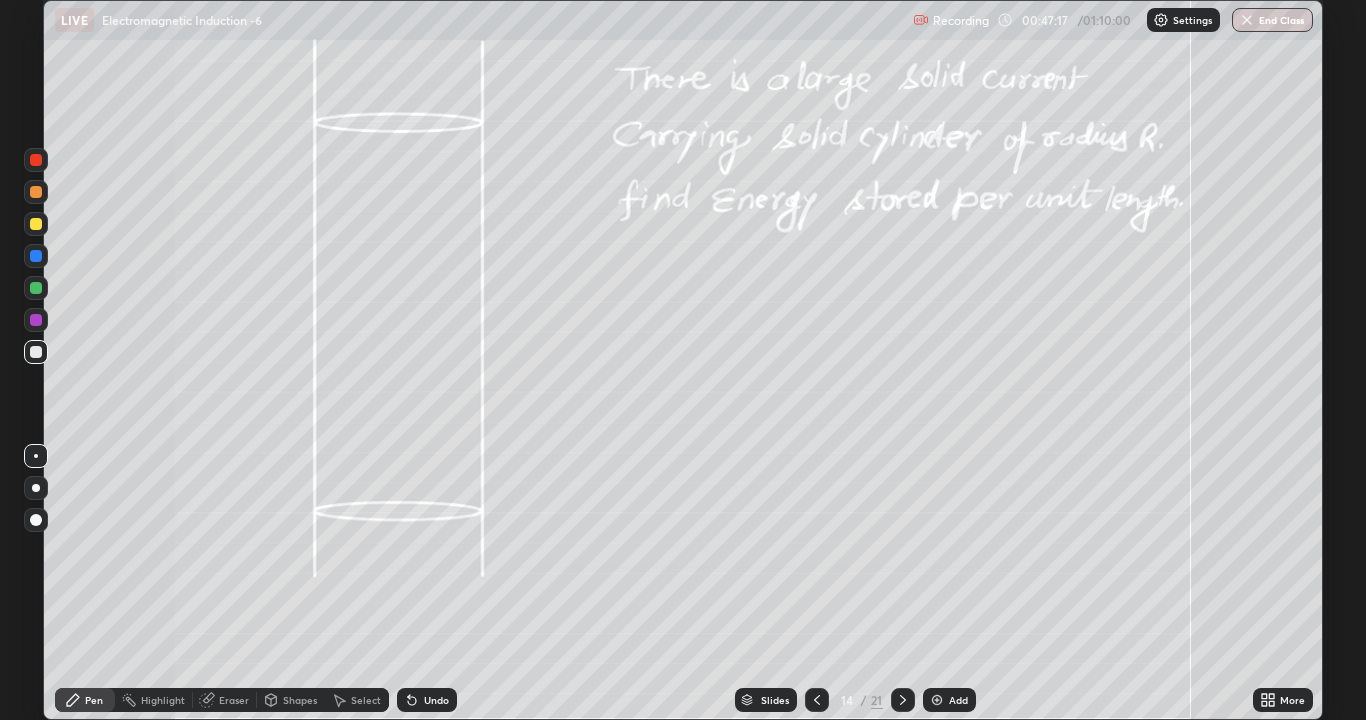 click at bounding box center (36, 288) 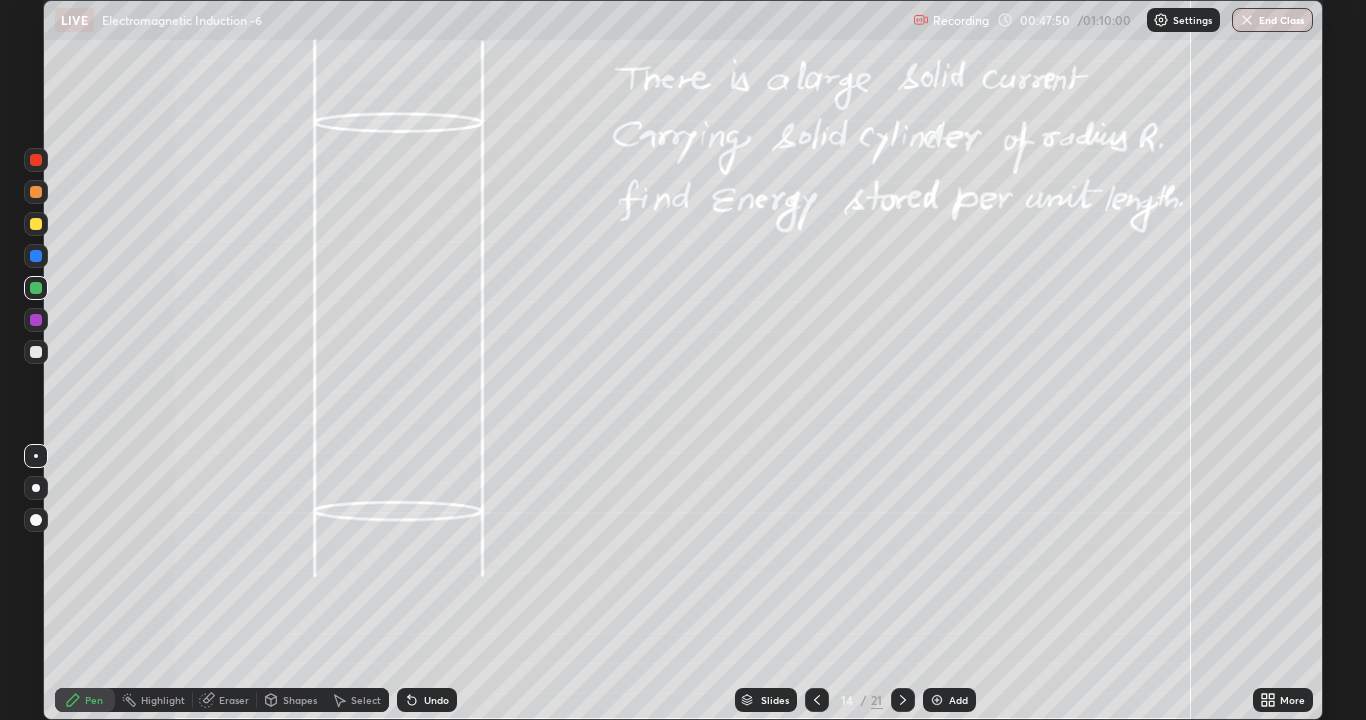 click at bounding box center (36, 352) 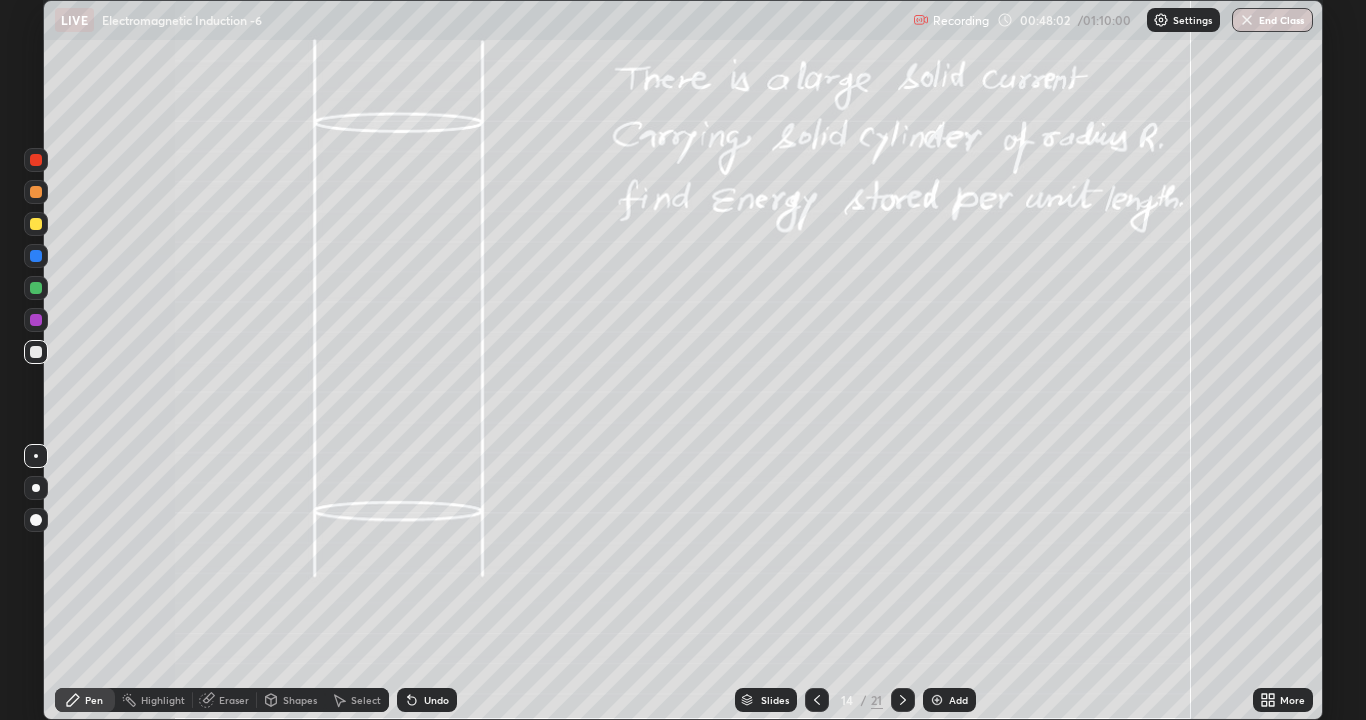 click 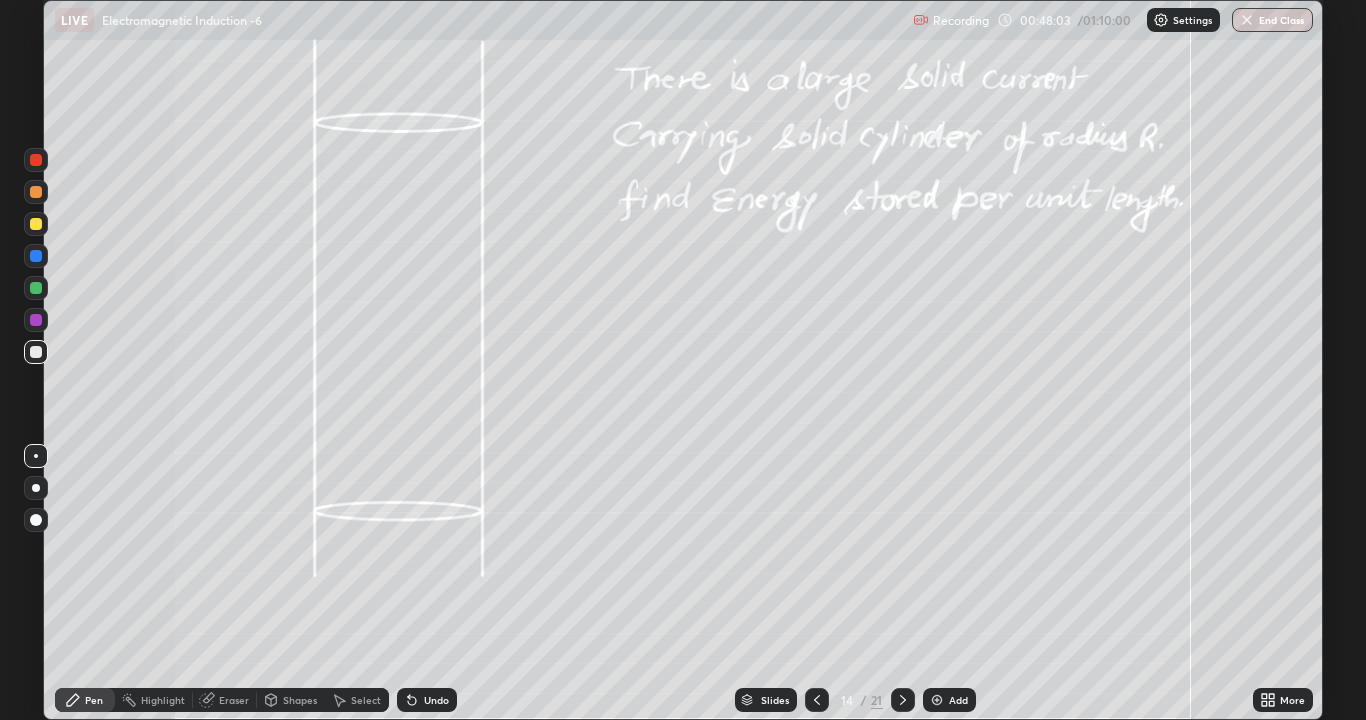 click on "Undo" at bounding box center (427, 700) 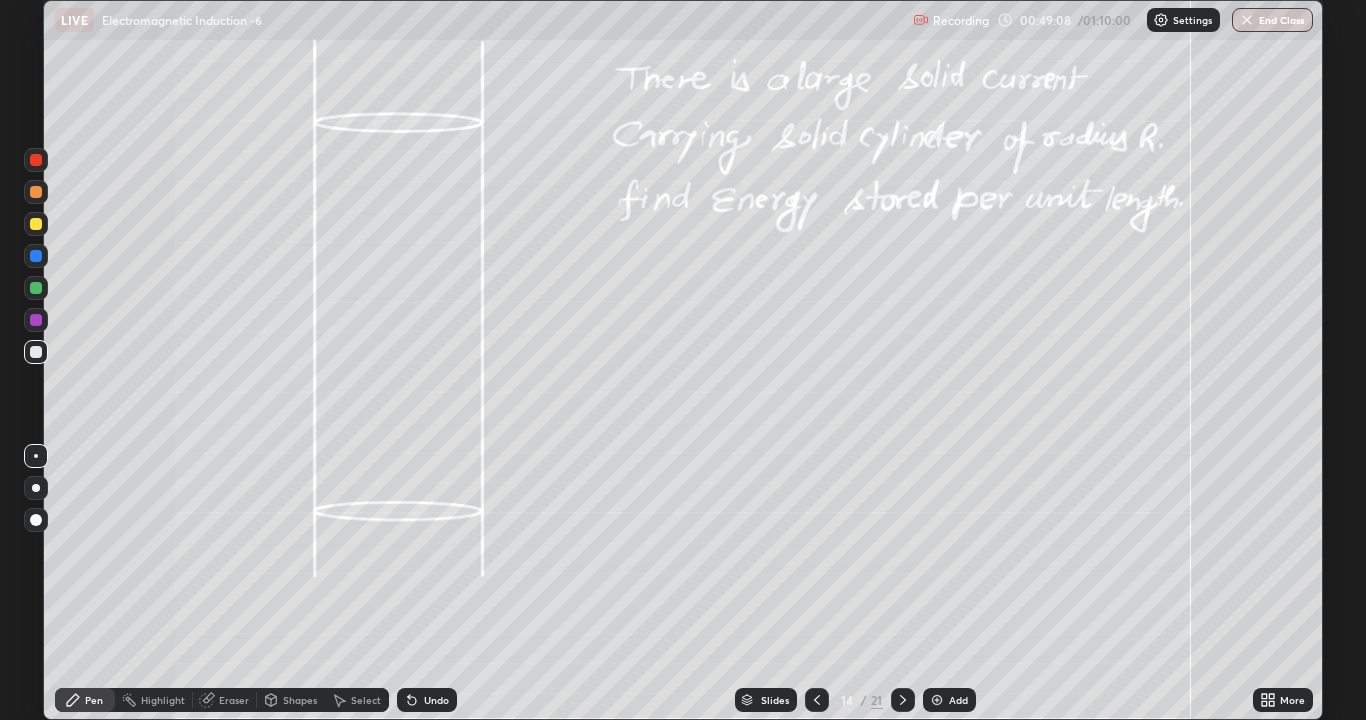 click at bounding box center [36, 224] 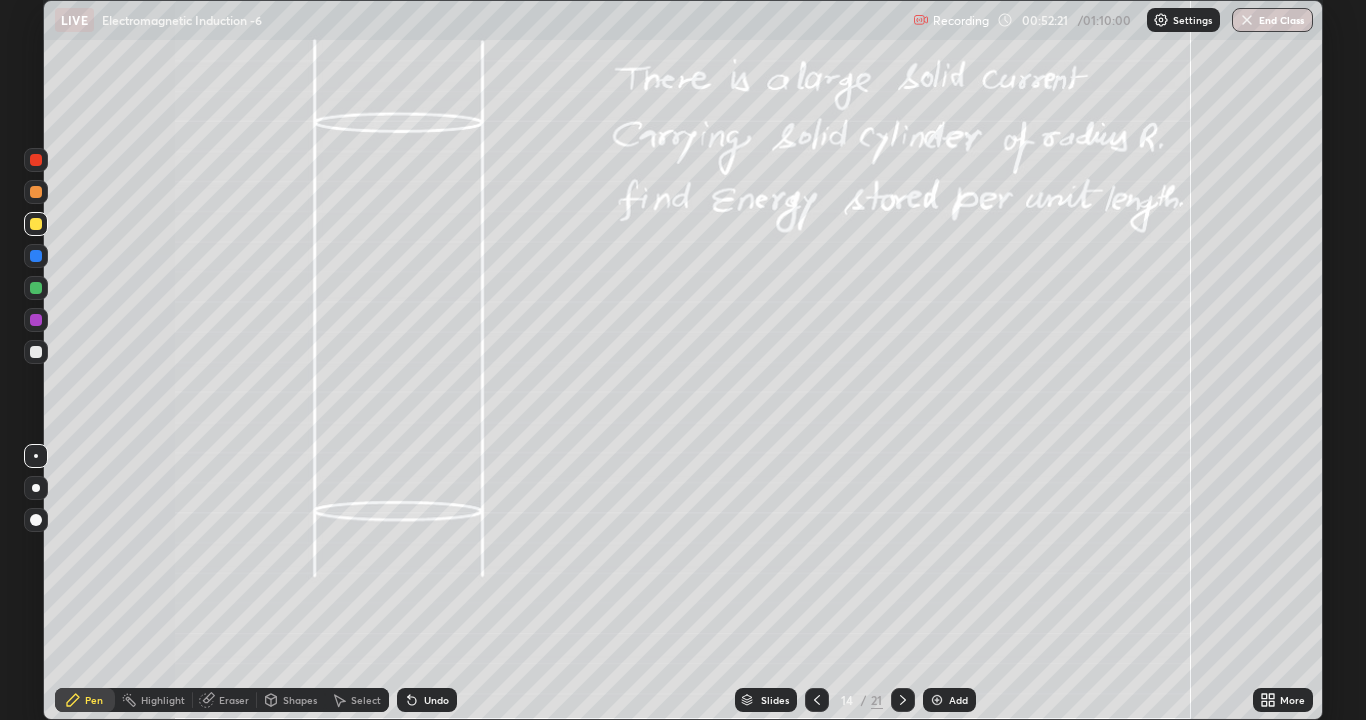 click 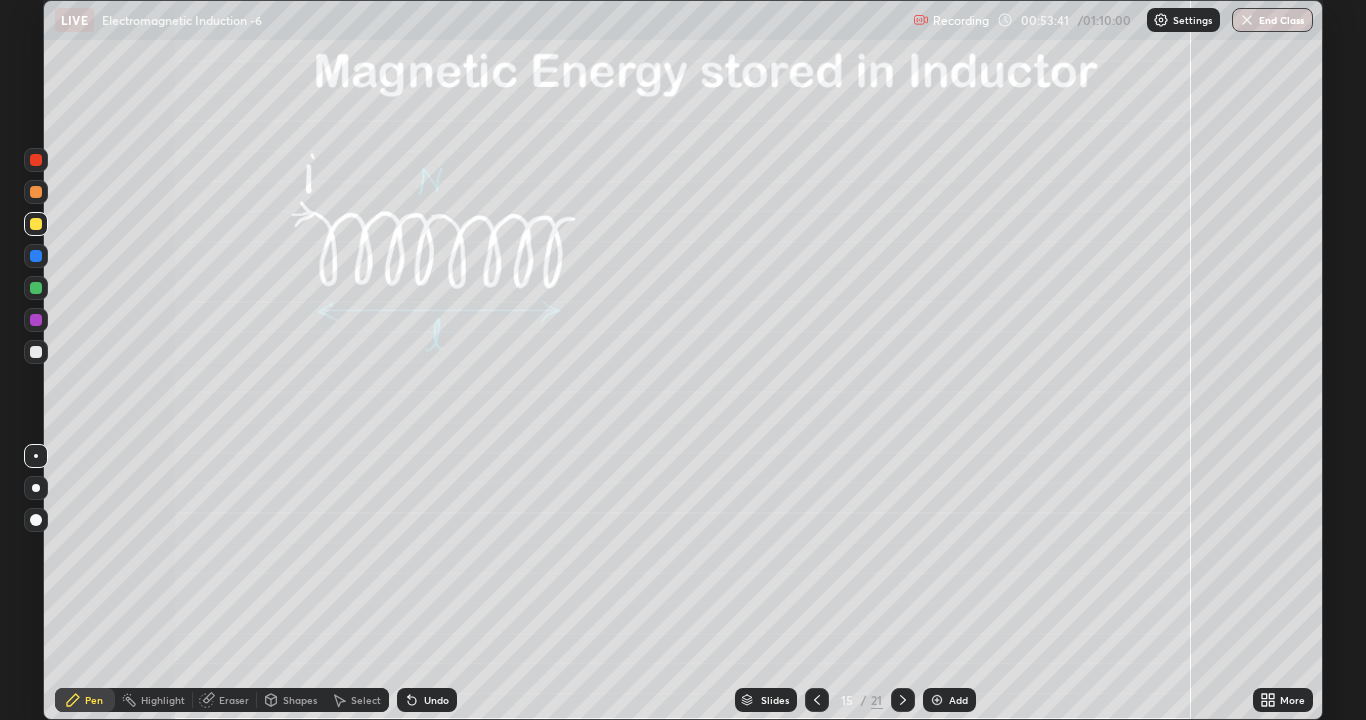 click at bounding box center [36, 256] 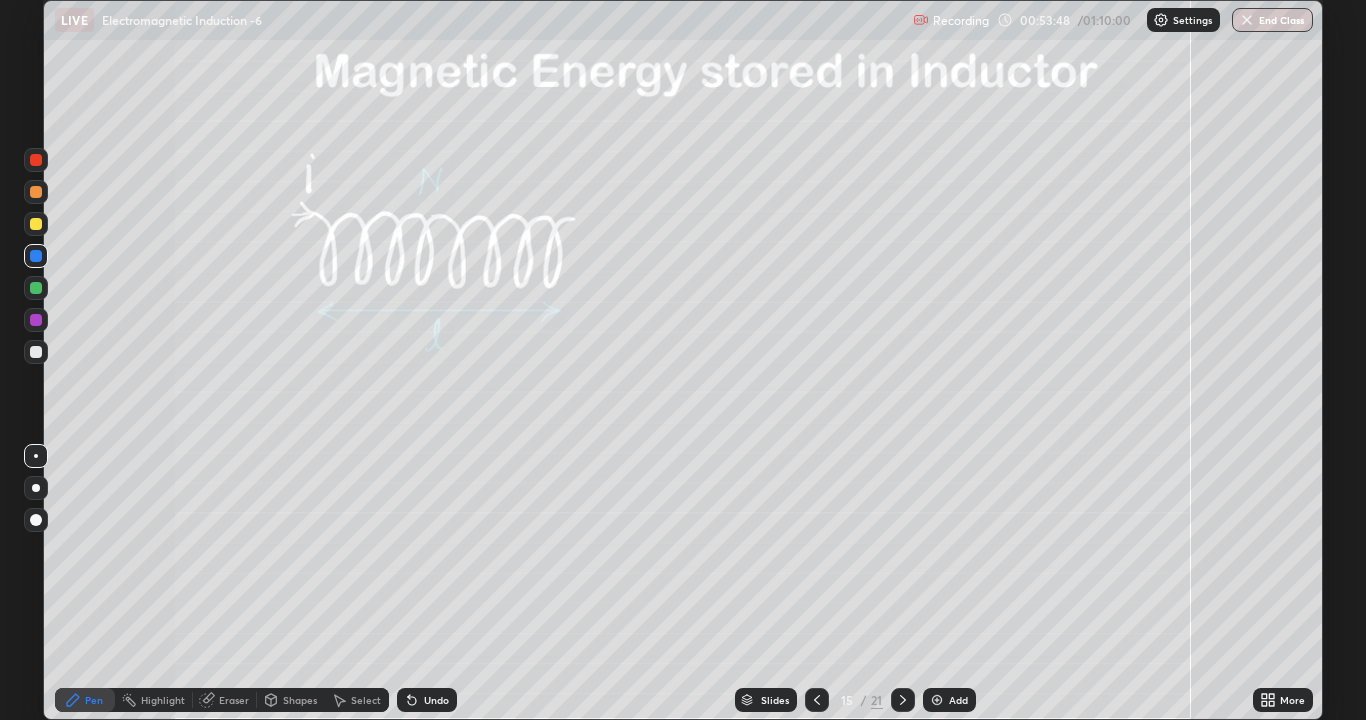 click at bounding box center (36, 352) 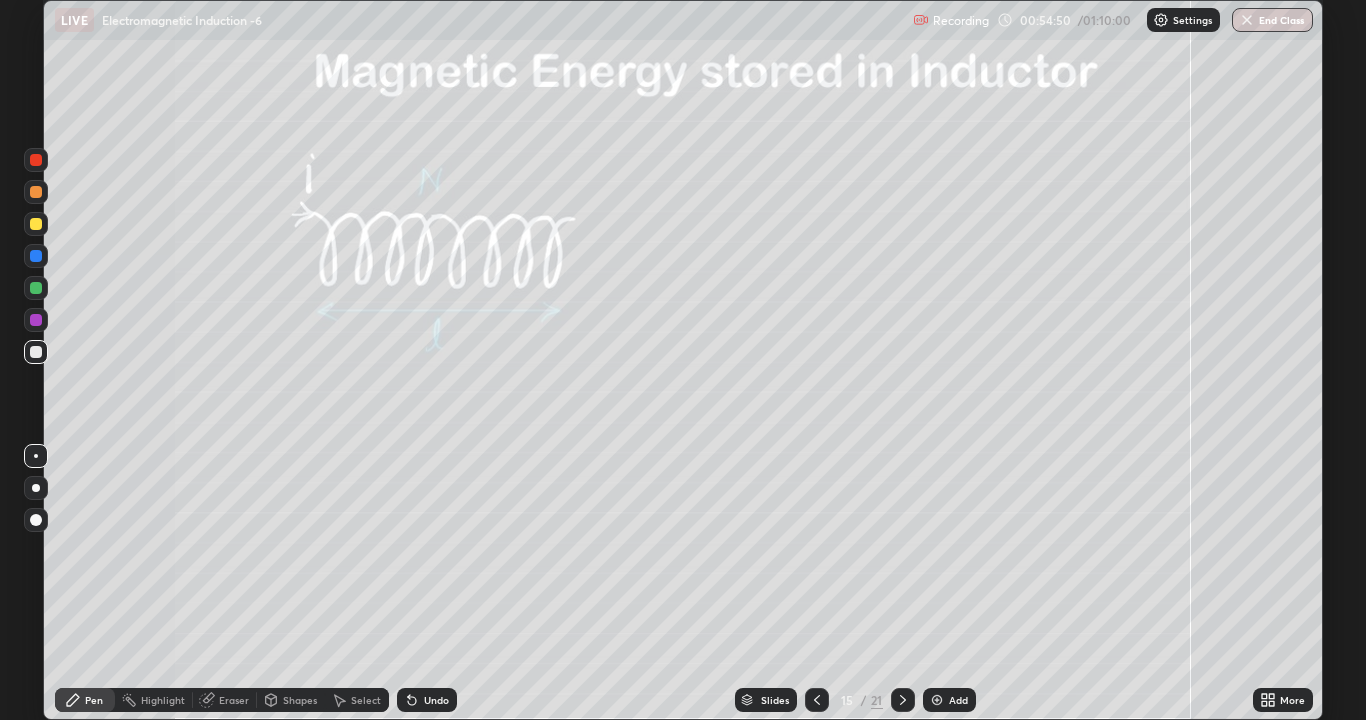 click at bounding box center (36, 488) 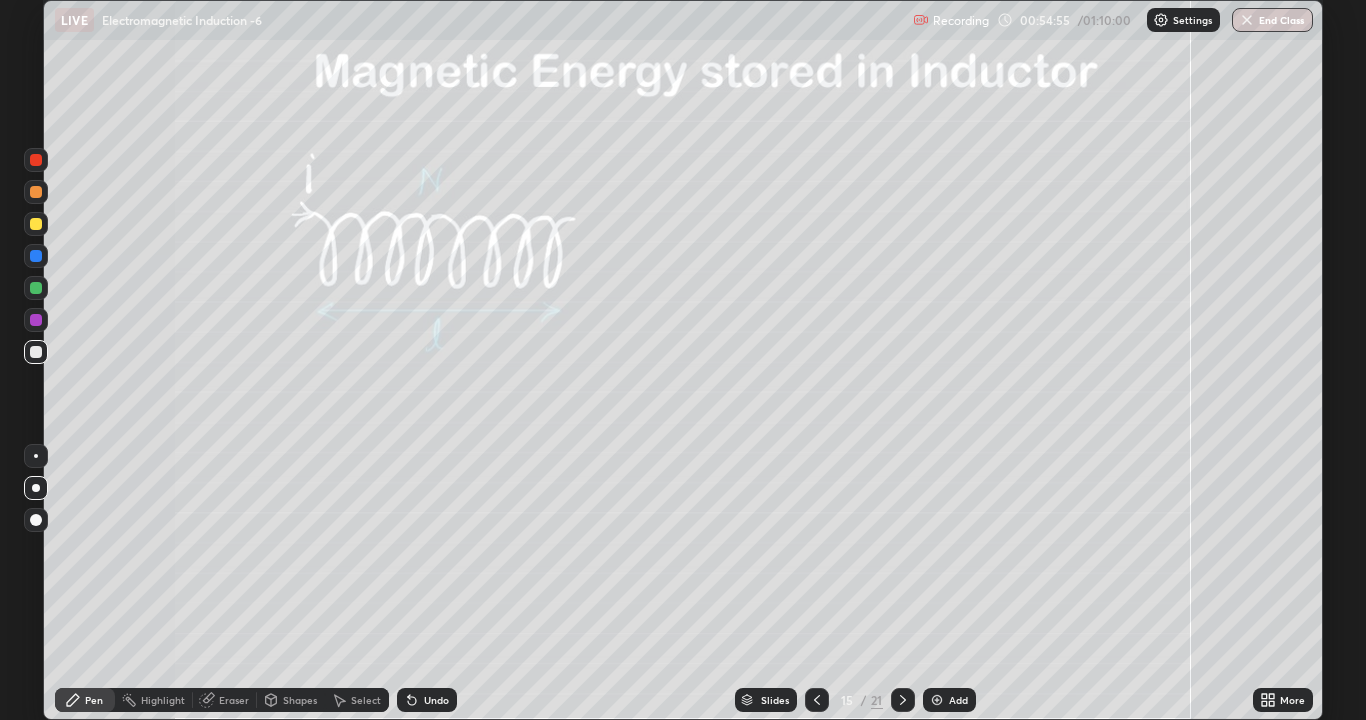click at bounding box center (36, 456) 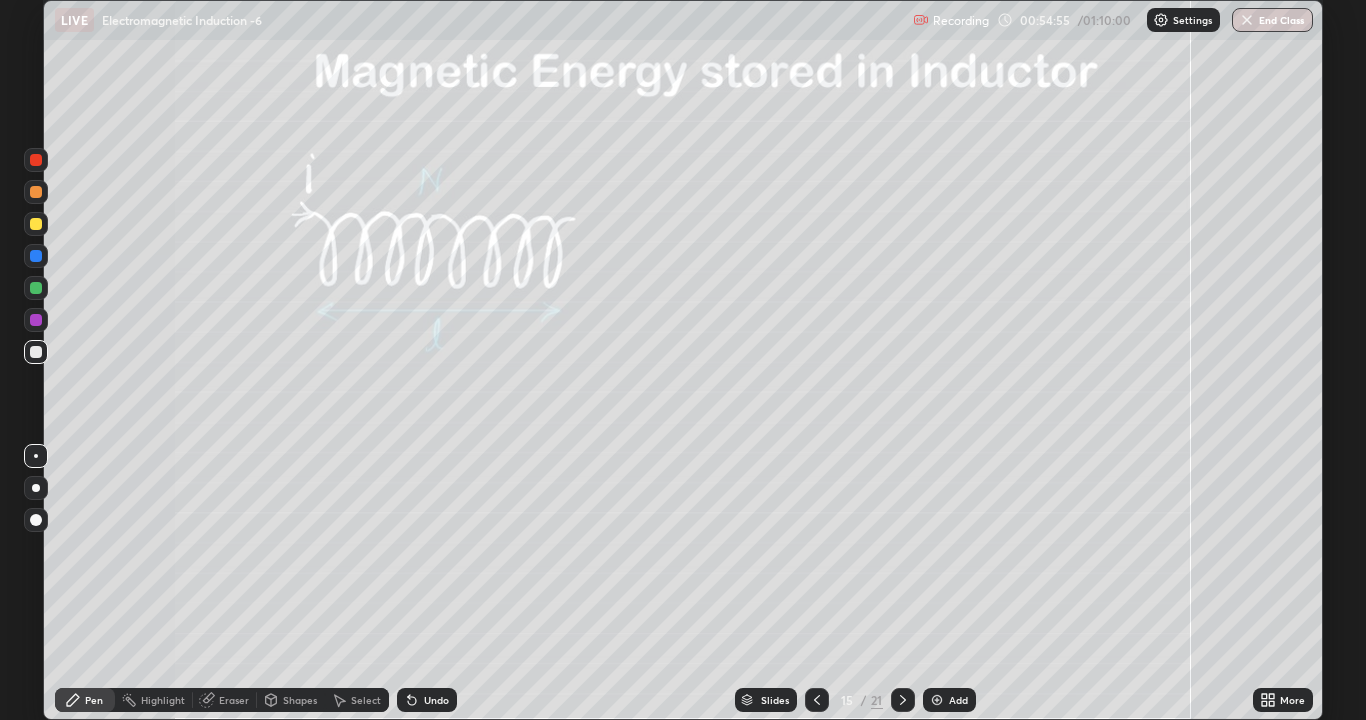 click at bounding box center (36, 224) 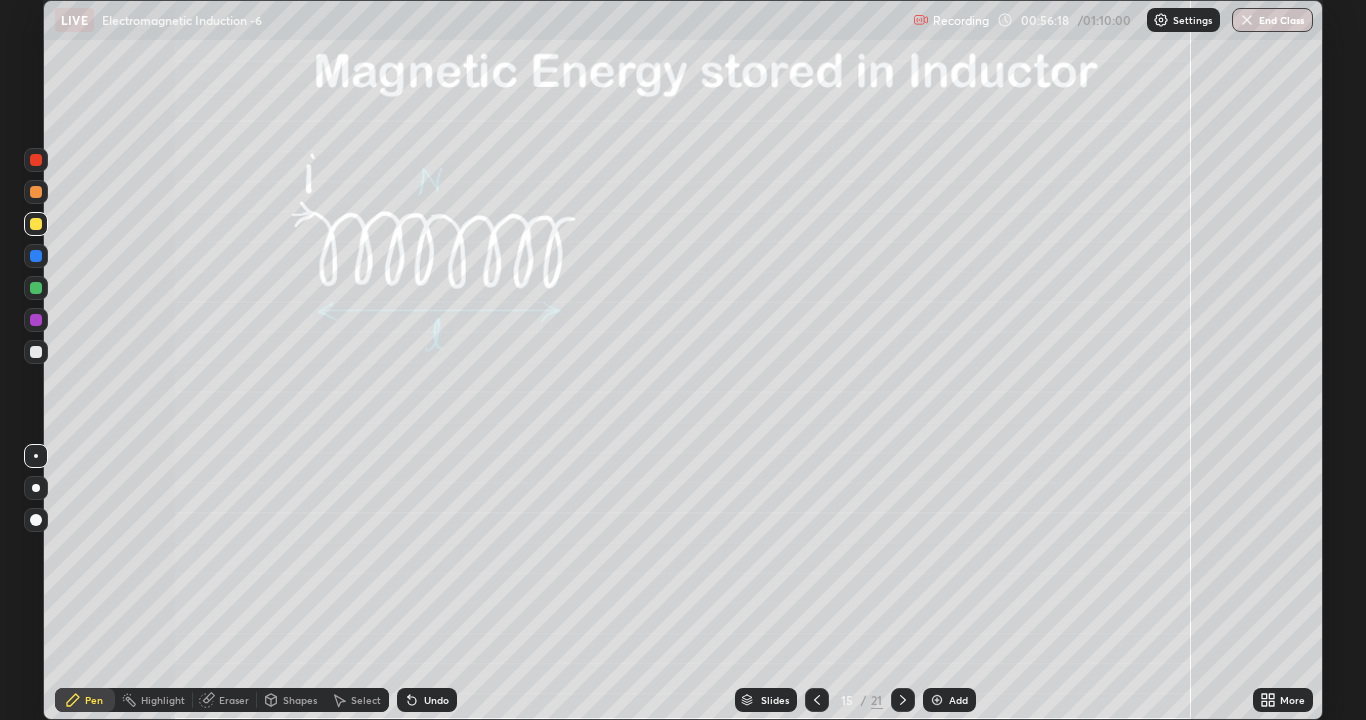 click 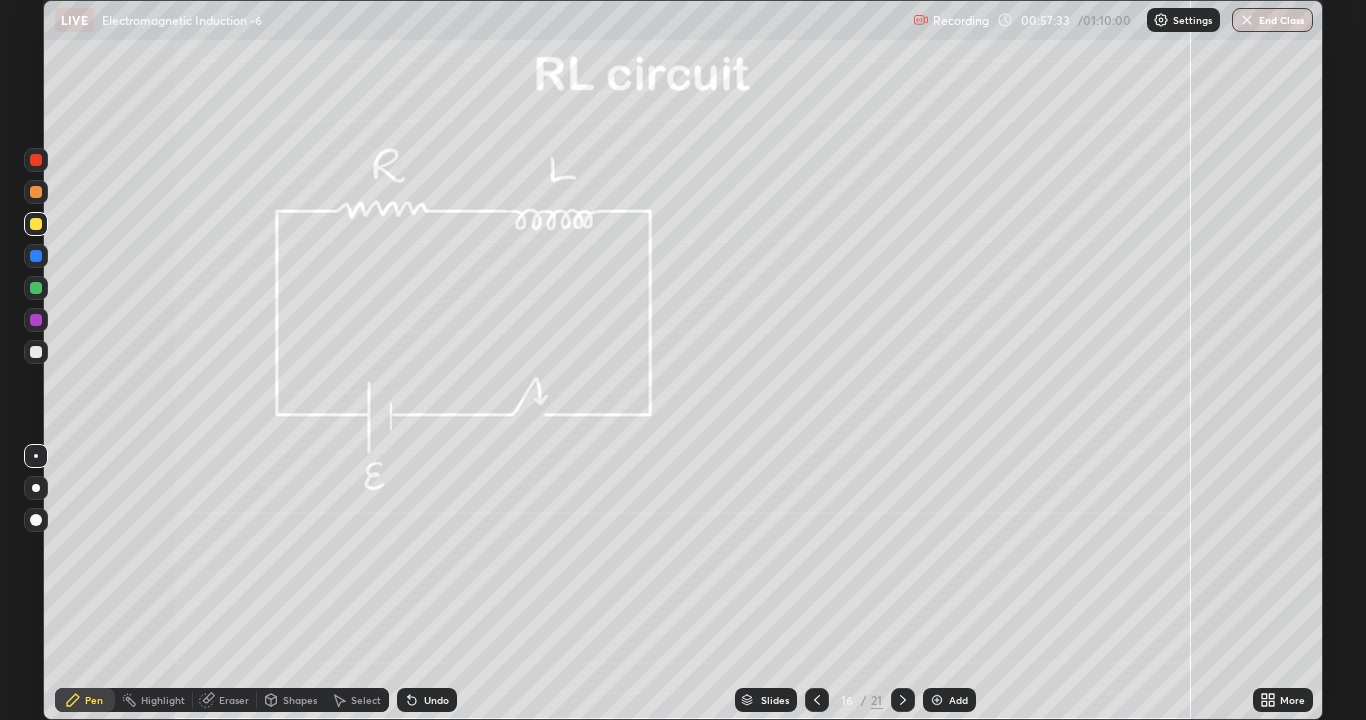 click on "Eraser" at bounding box center [234, 700] 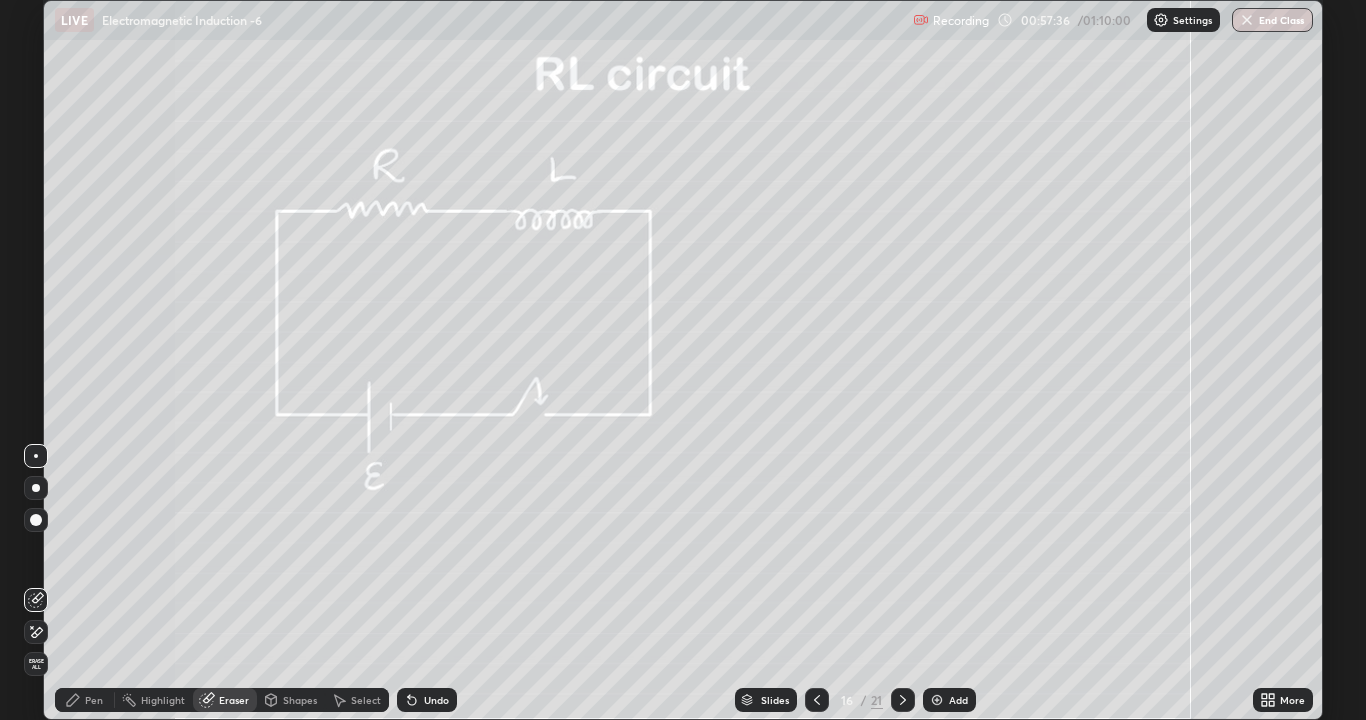 click on "Pen" at bounding box center (85, 700) 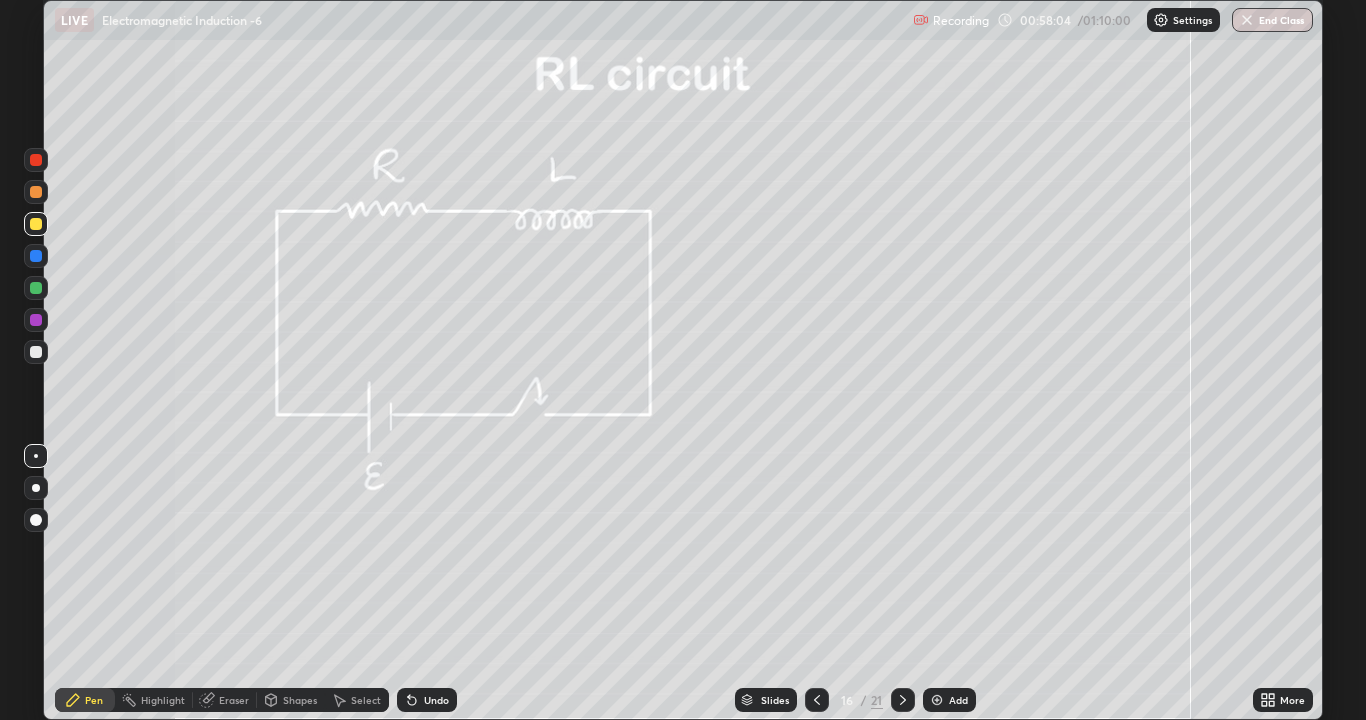 click on "Undo" at bounding box center [436, 700] 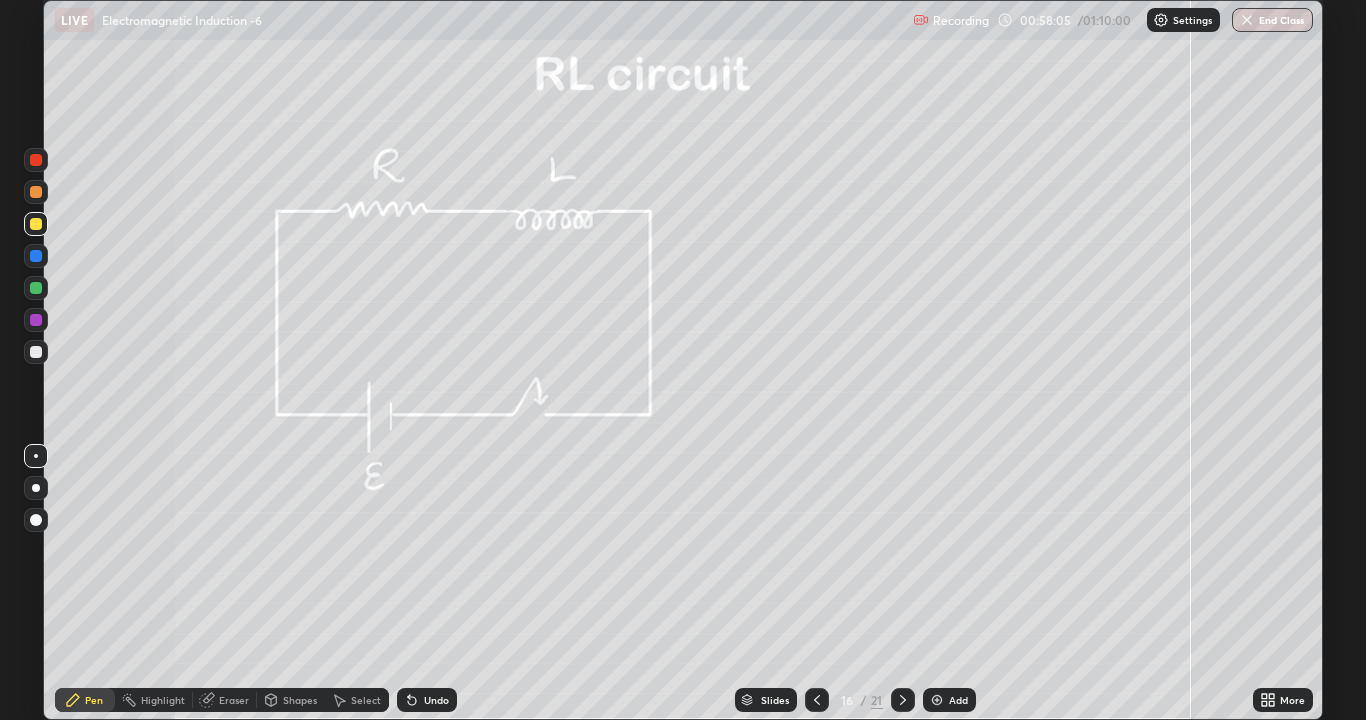 click on "Undo" at bounding box center (427, 700) 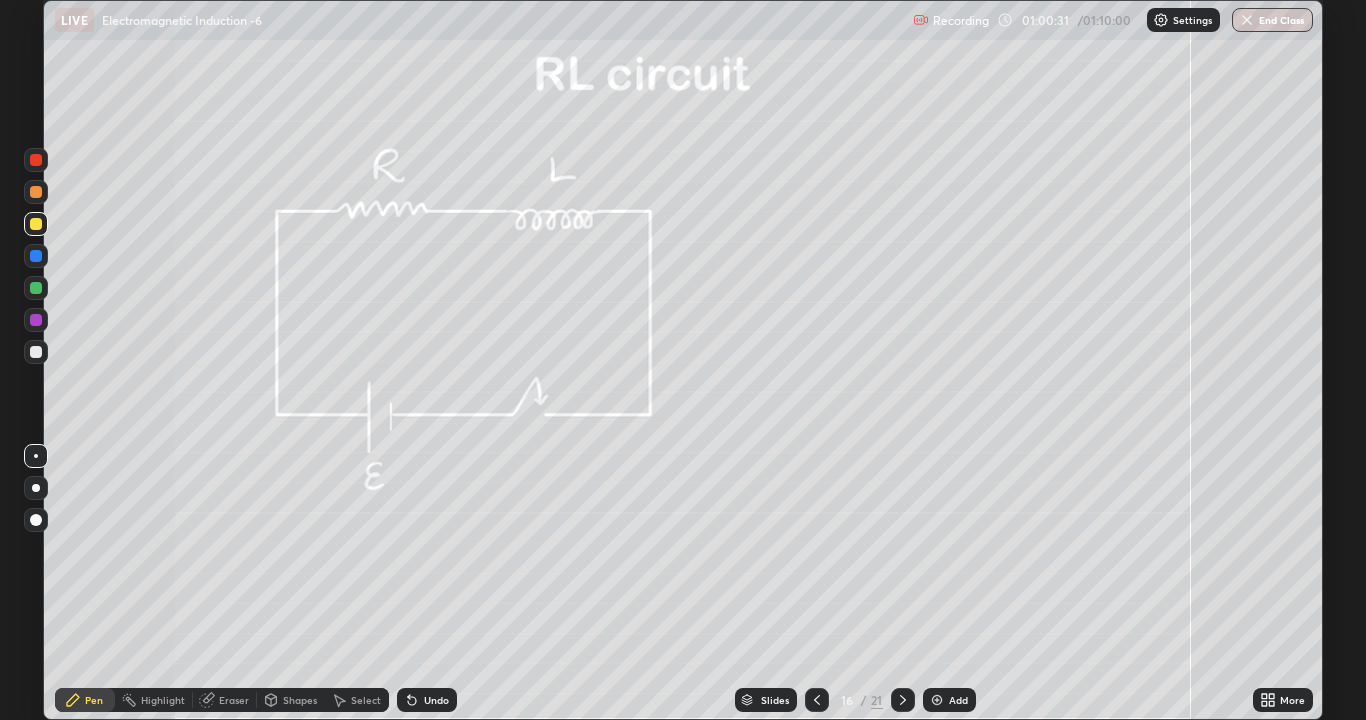 click 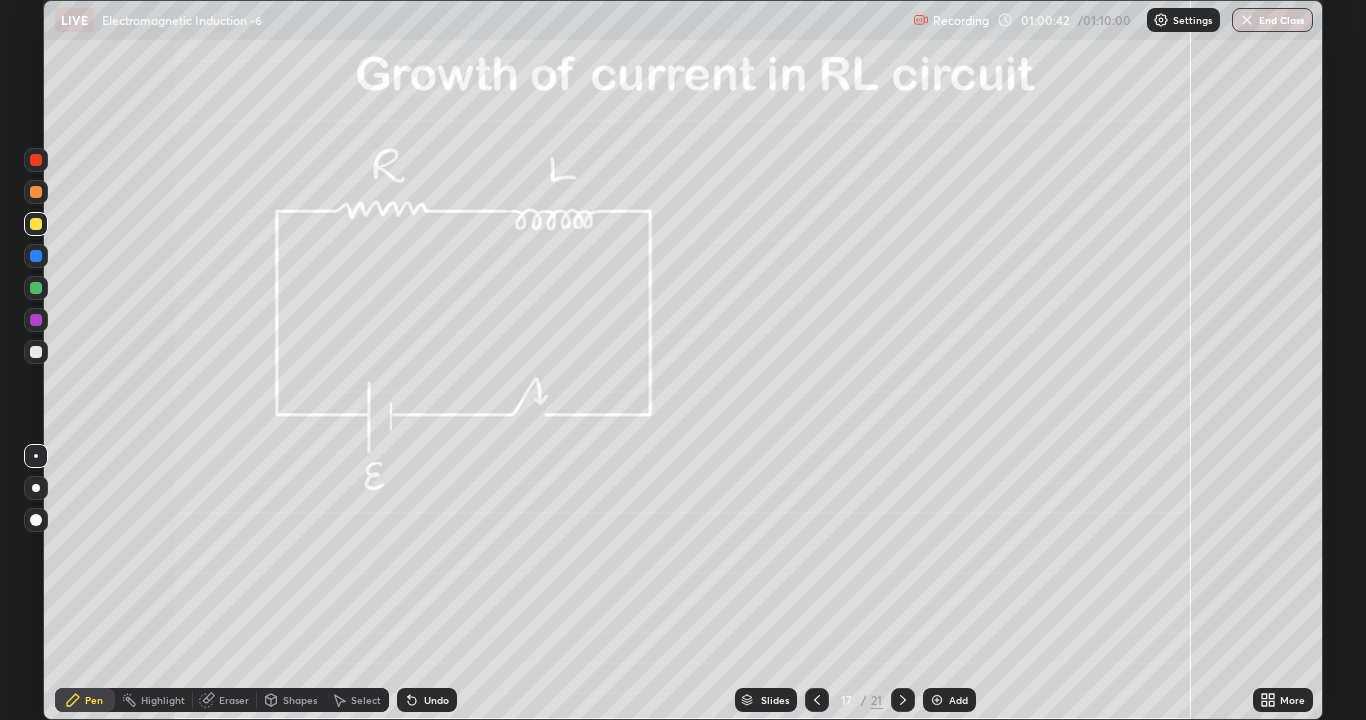 click at bounding box center (36, 352) 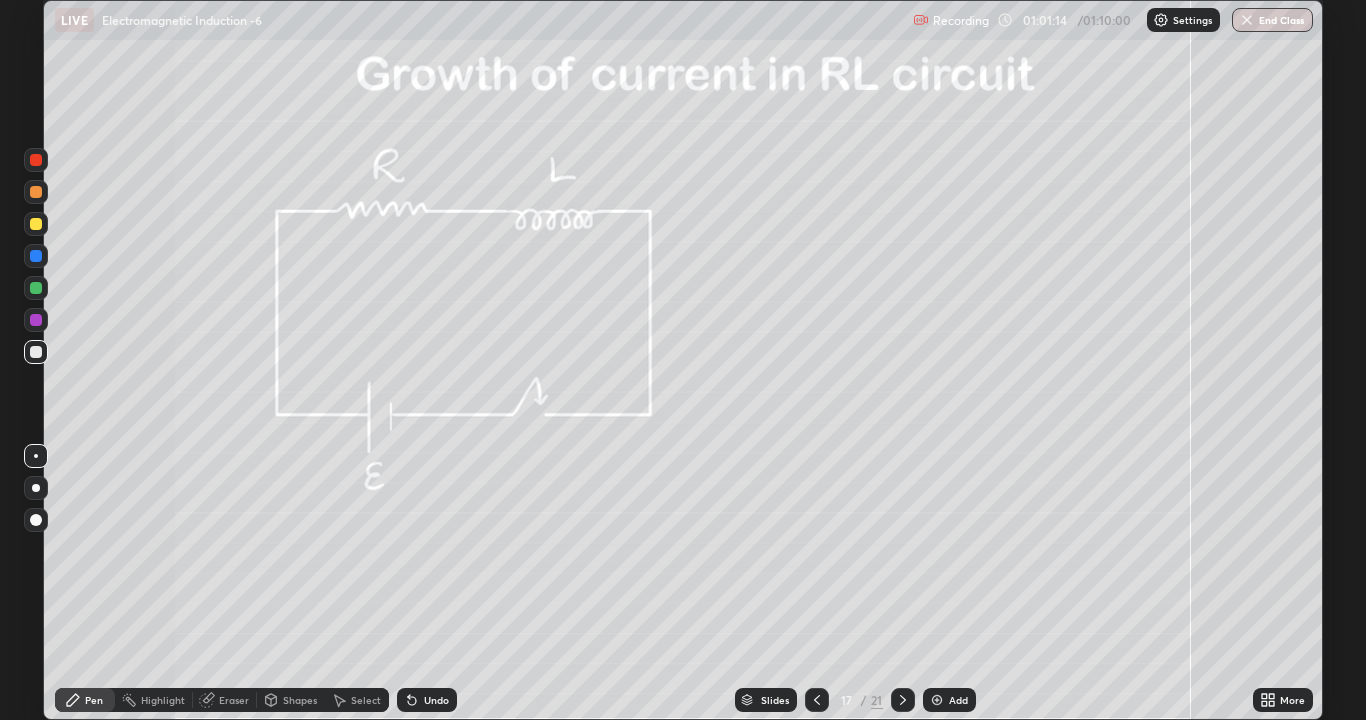 click 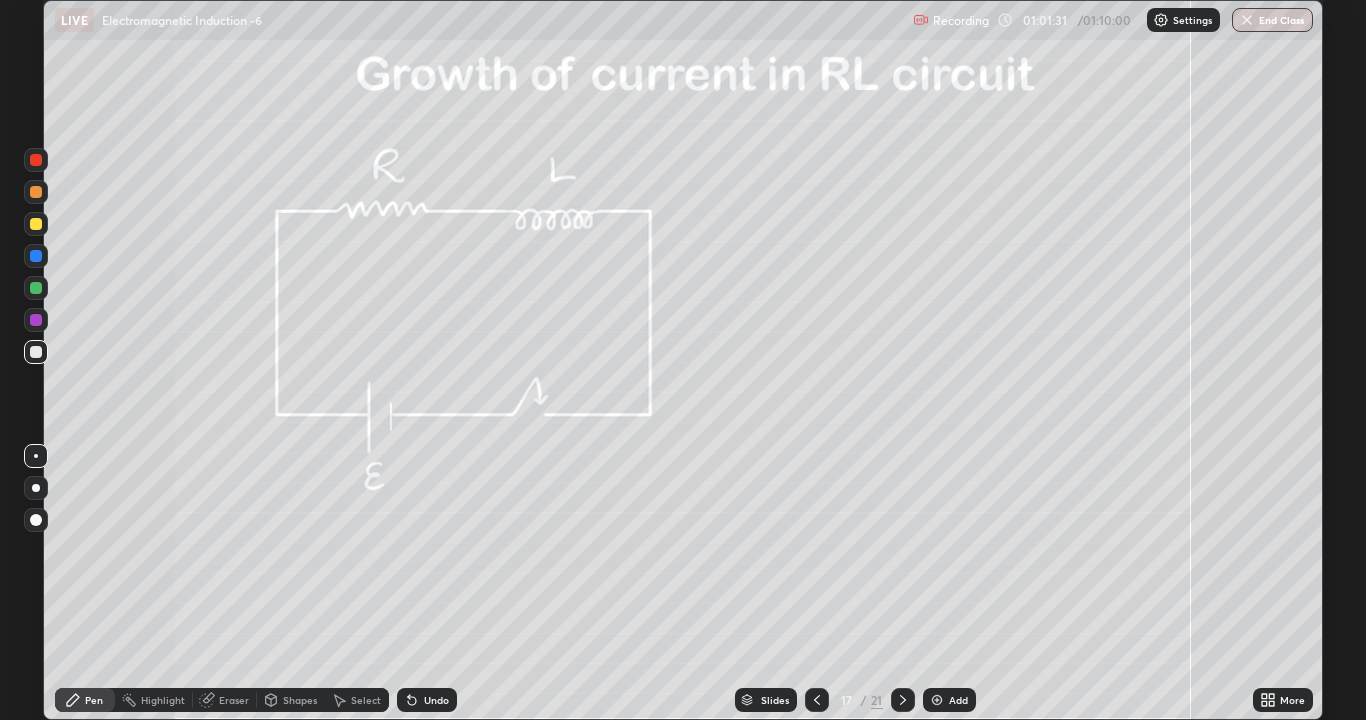 click 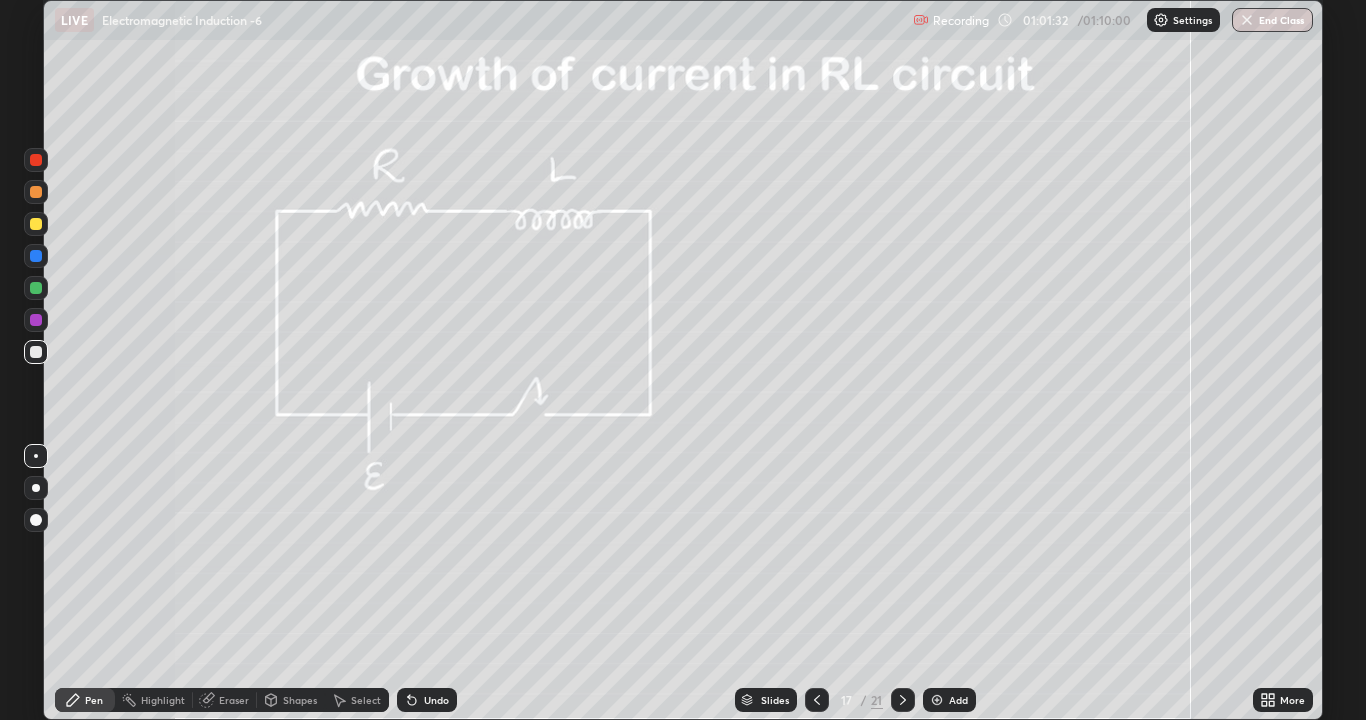 click 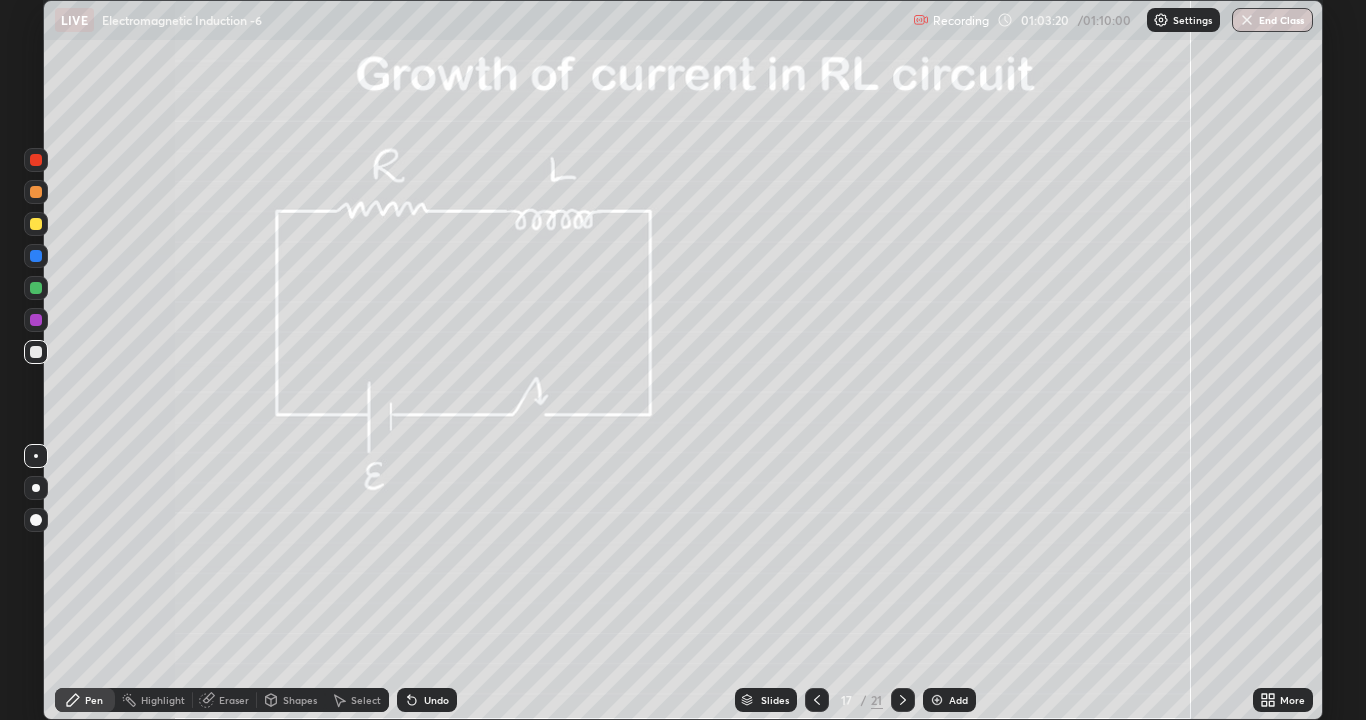 click at bounding box center (36, 224) 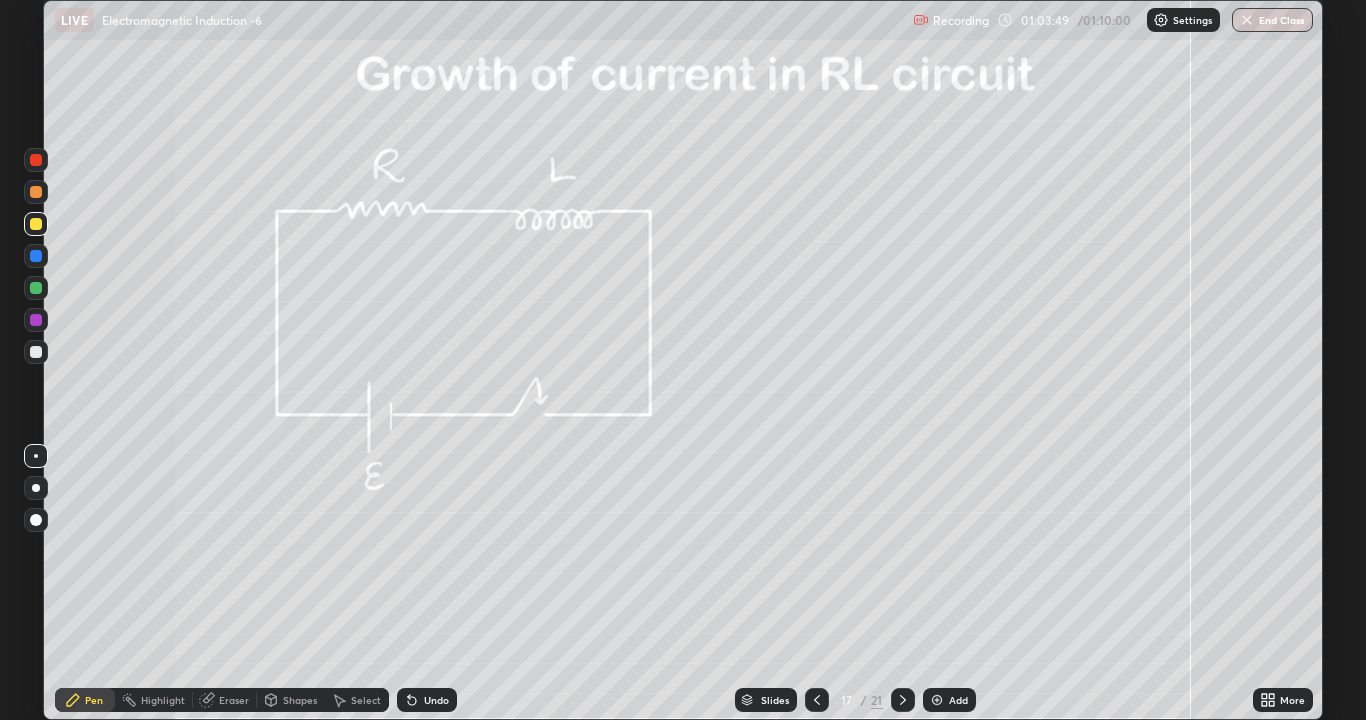 click 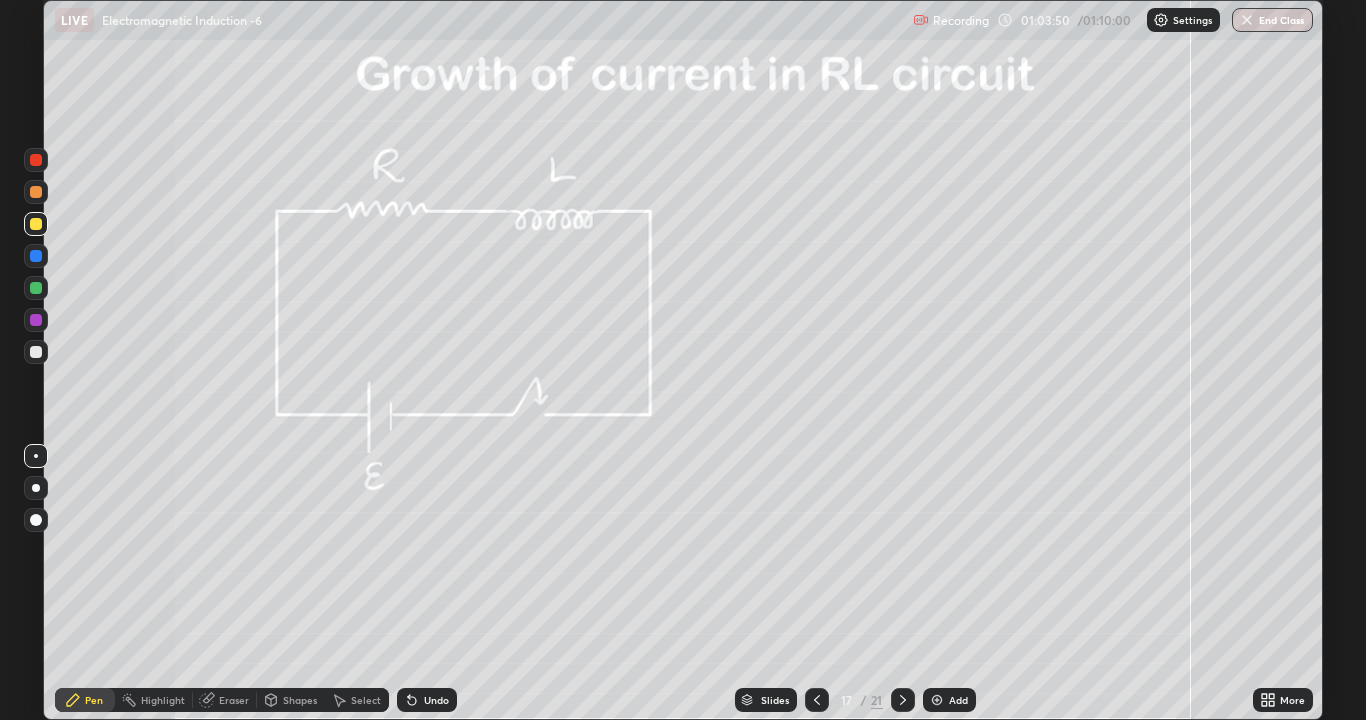 click 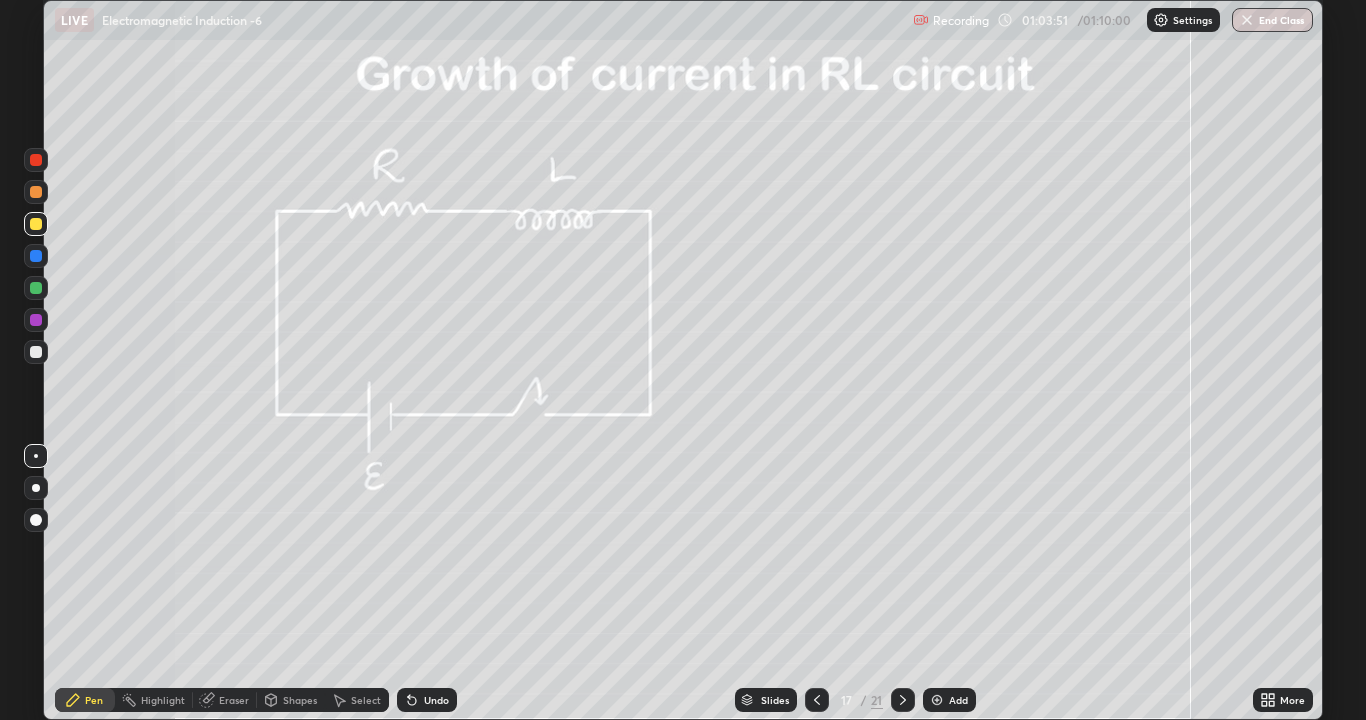 click 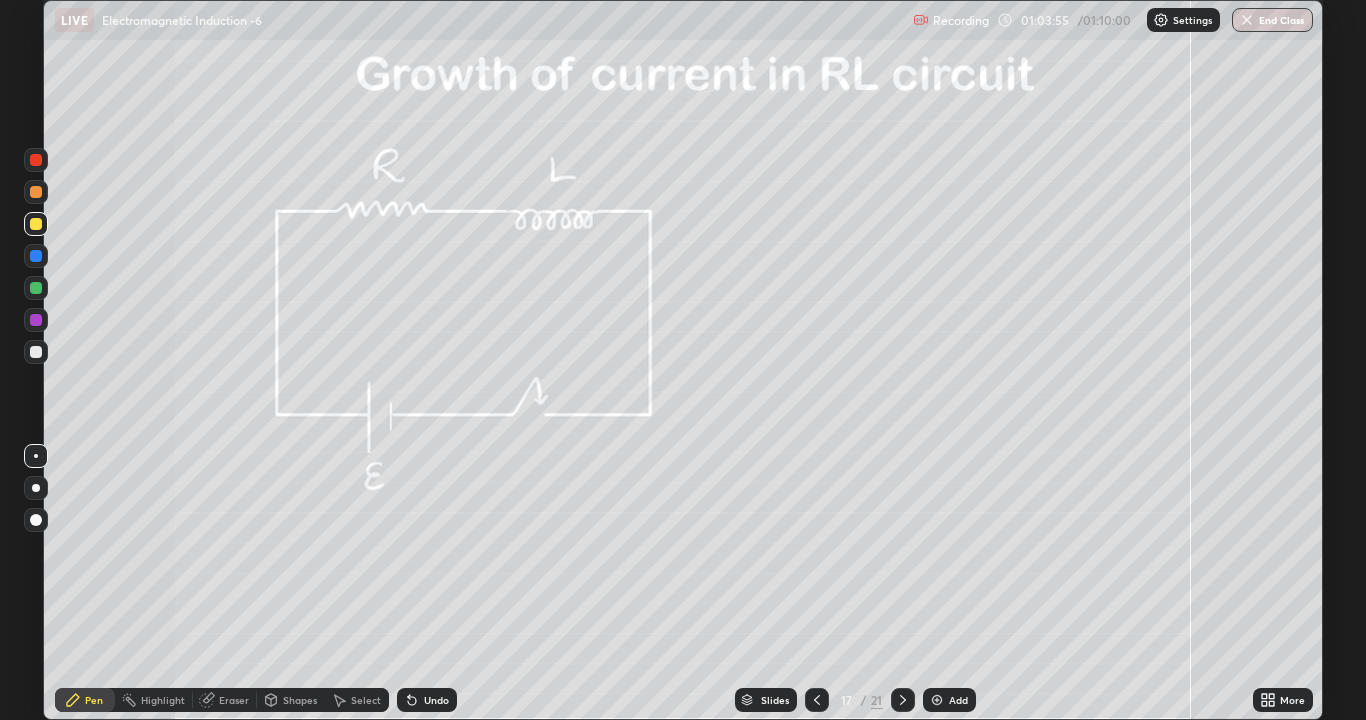 click 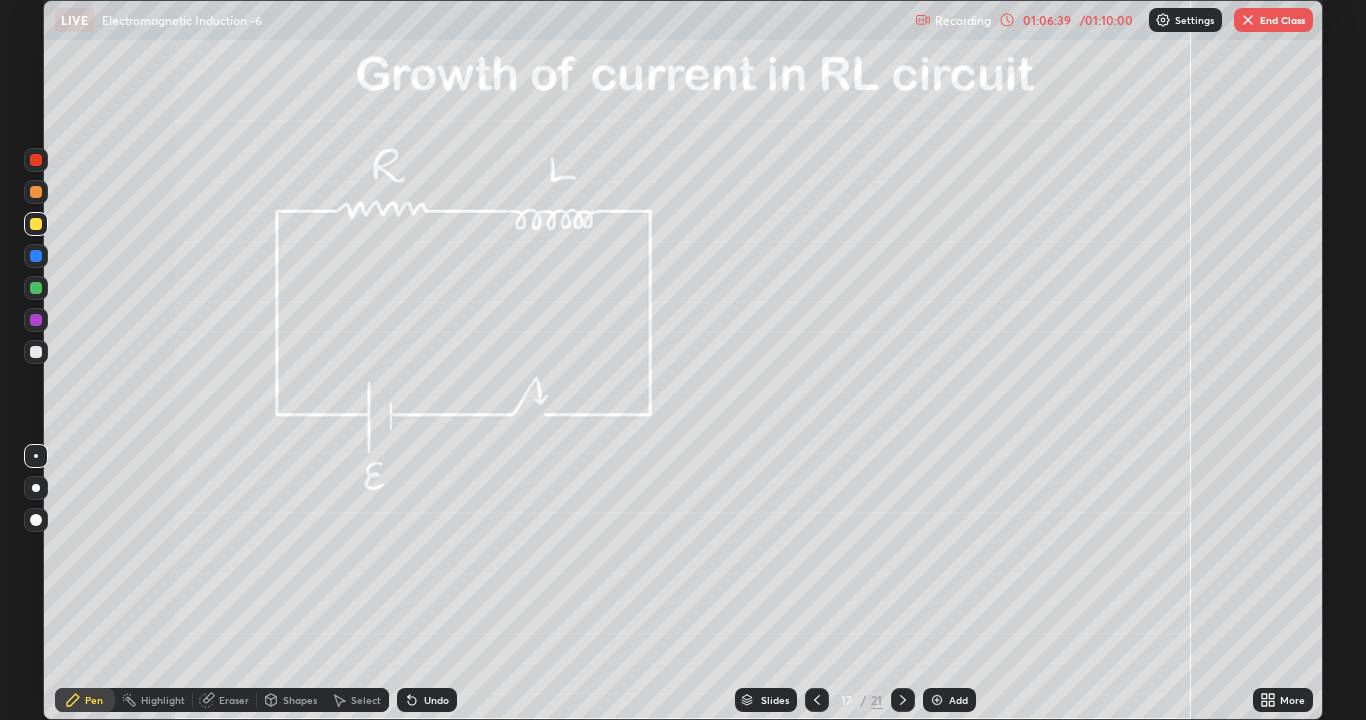 click 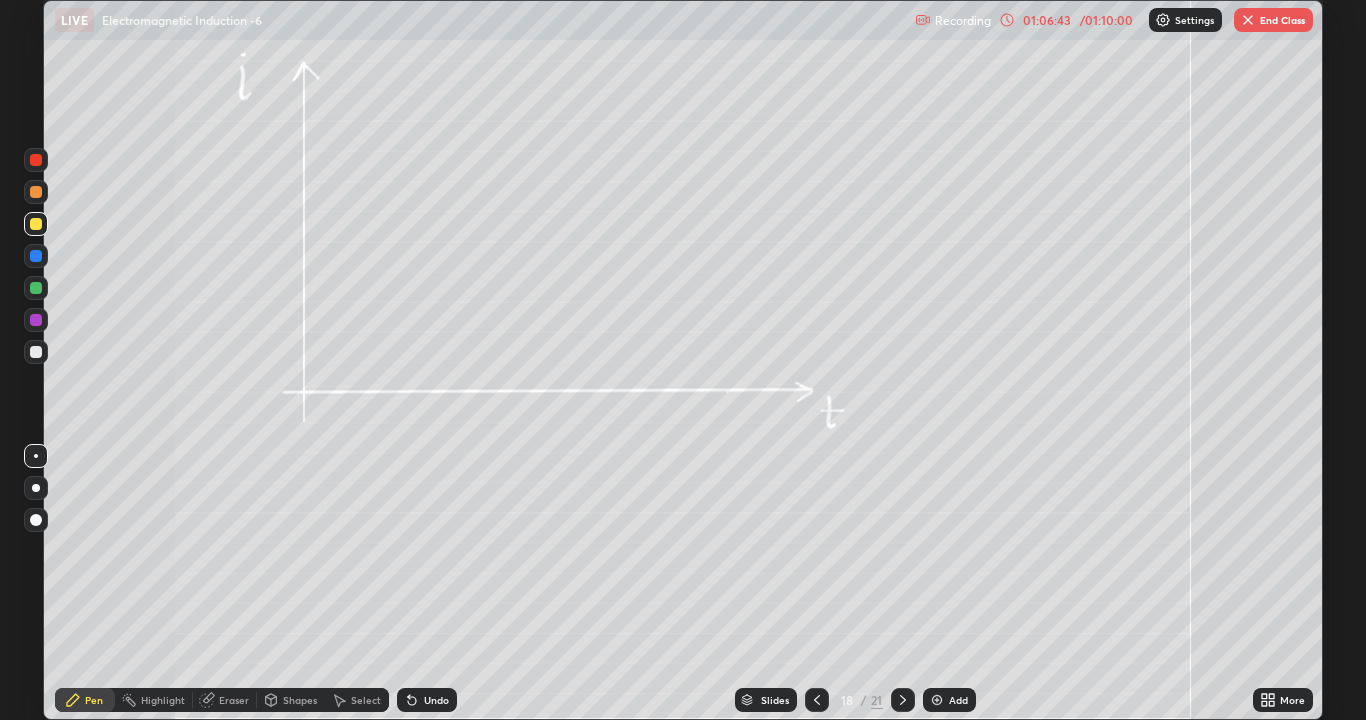 click at bounding box center (36, 224) 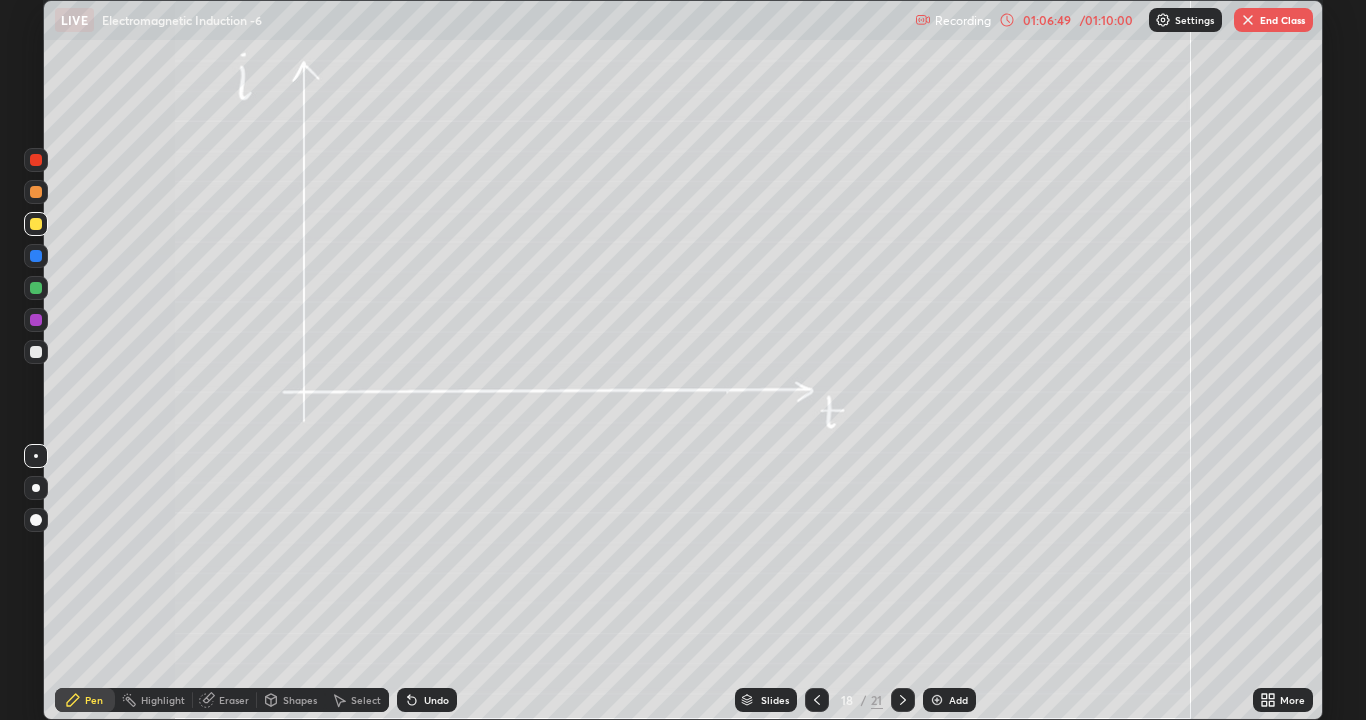 click on "Undo" at bounding box center (427, 700) 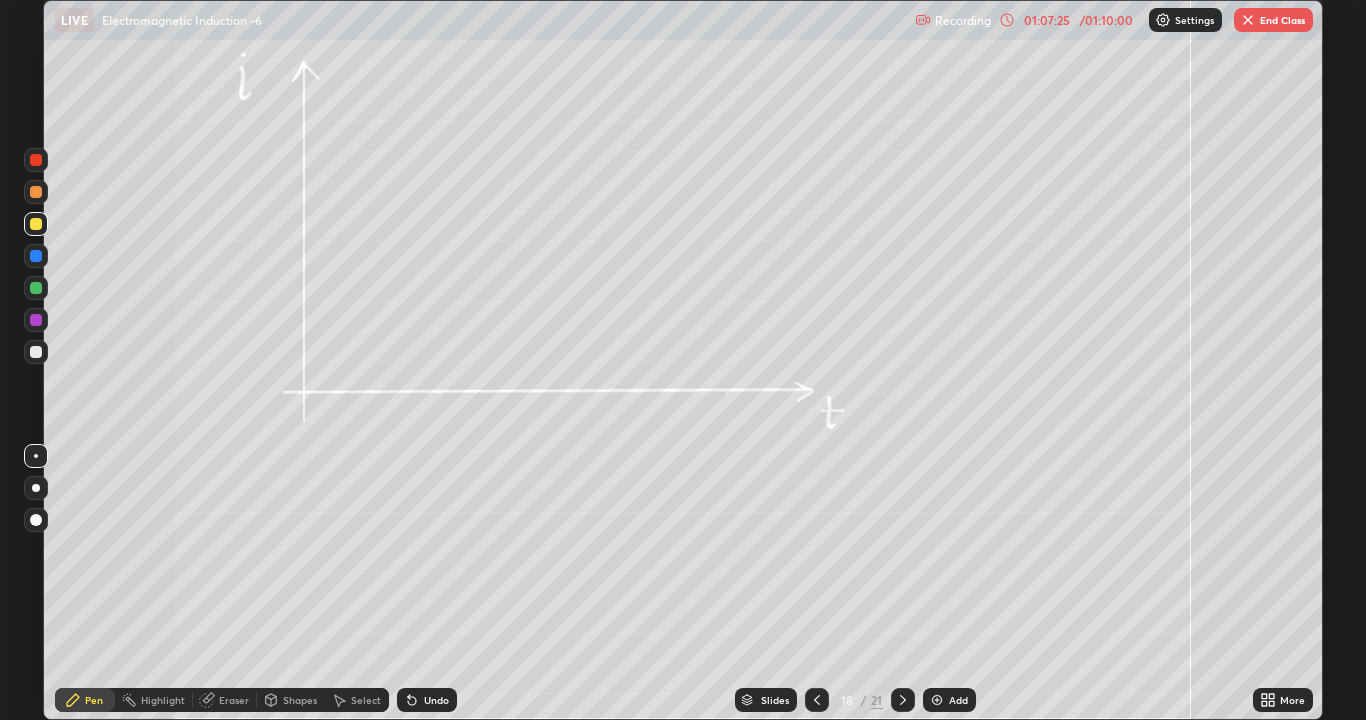 click on "Eraser" at bounding box center (225, 700) 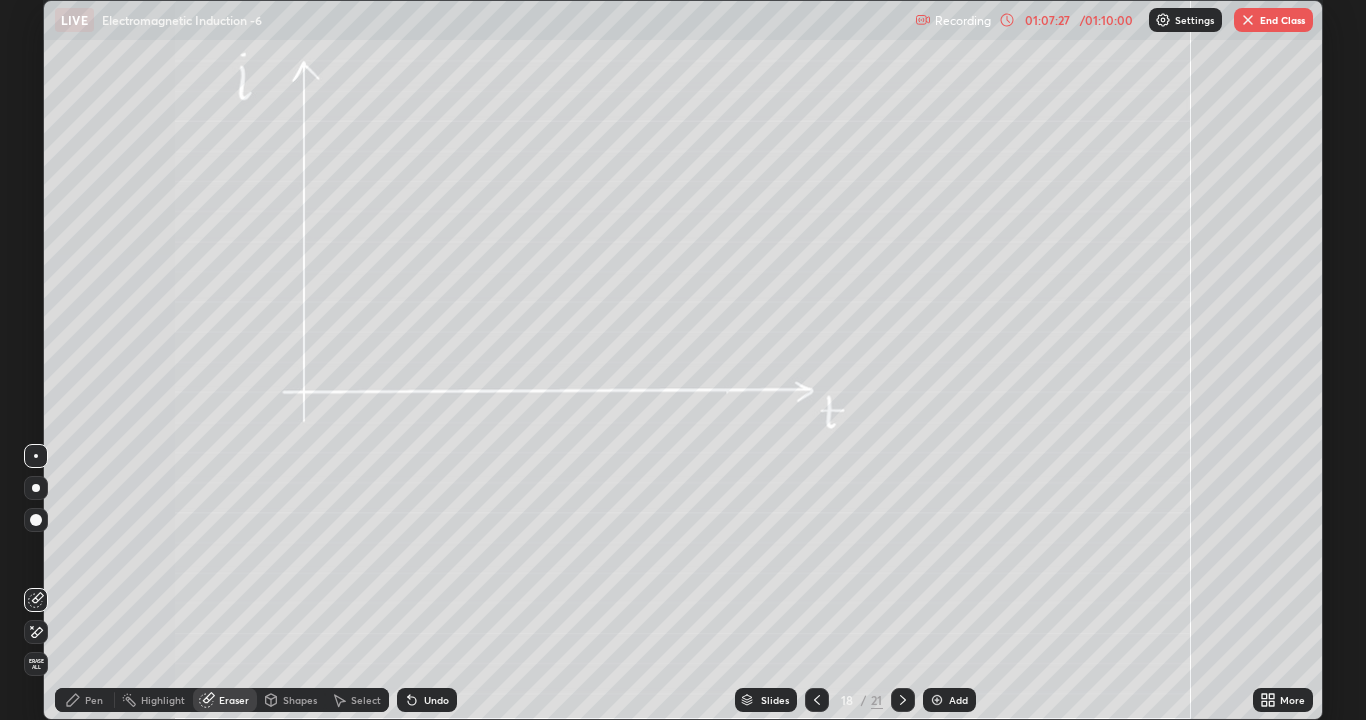 click on "Pen" at bounding box center [85, 700] 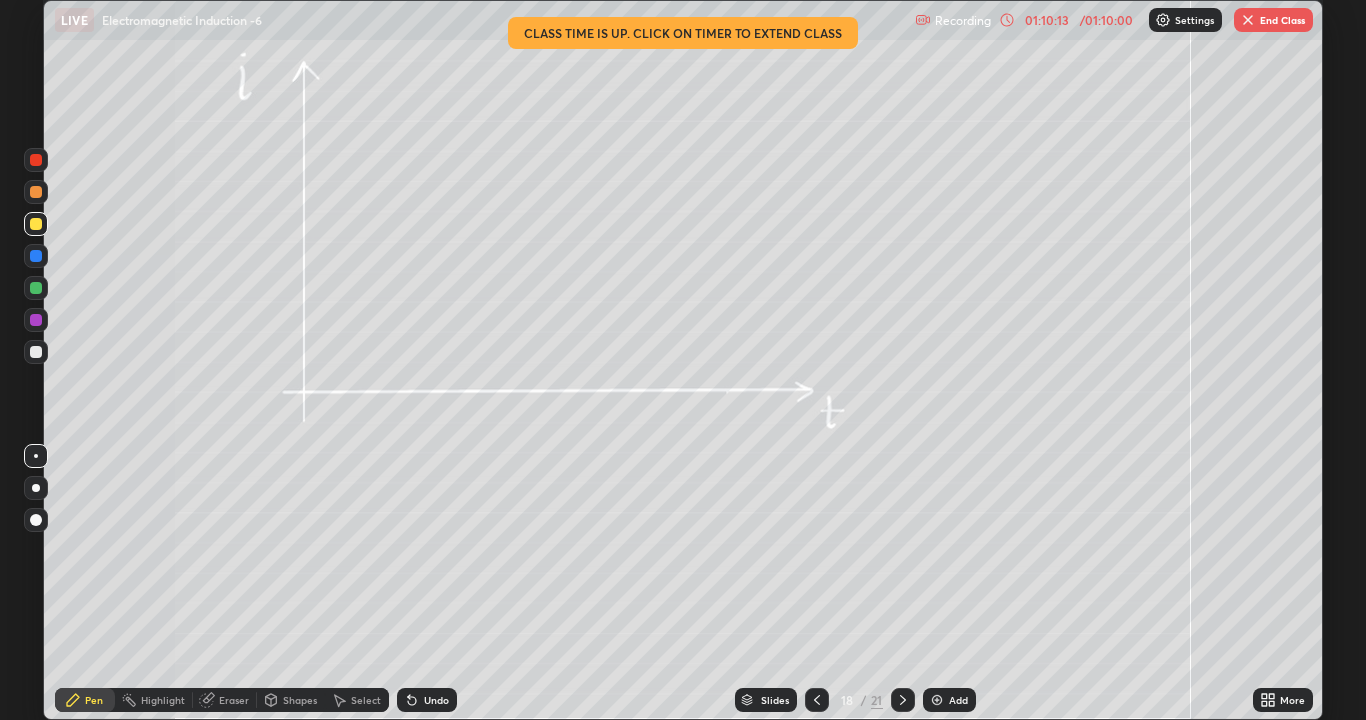 click at bounding box center [1248, 20] 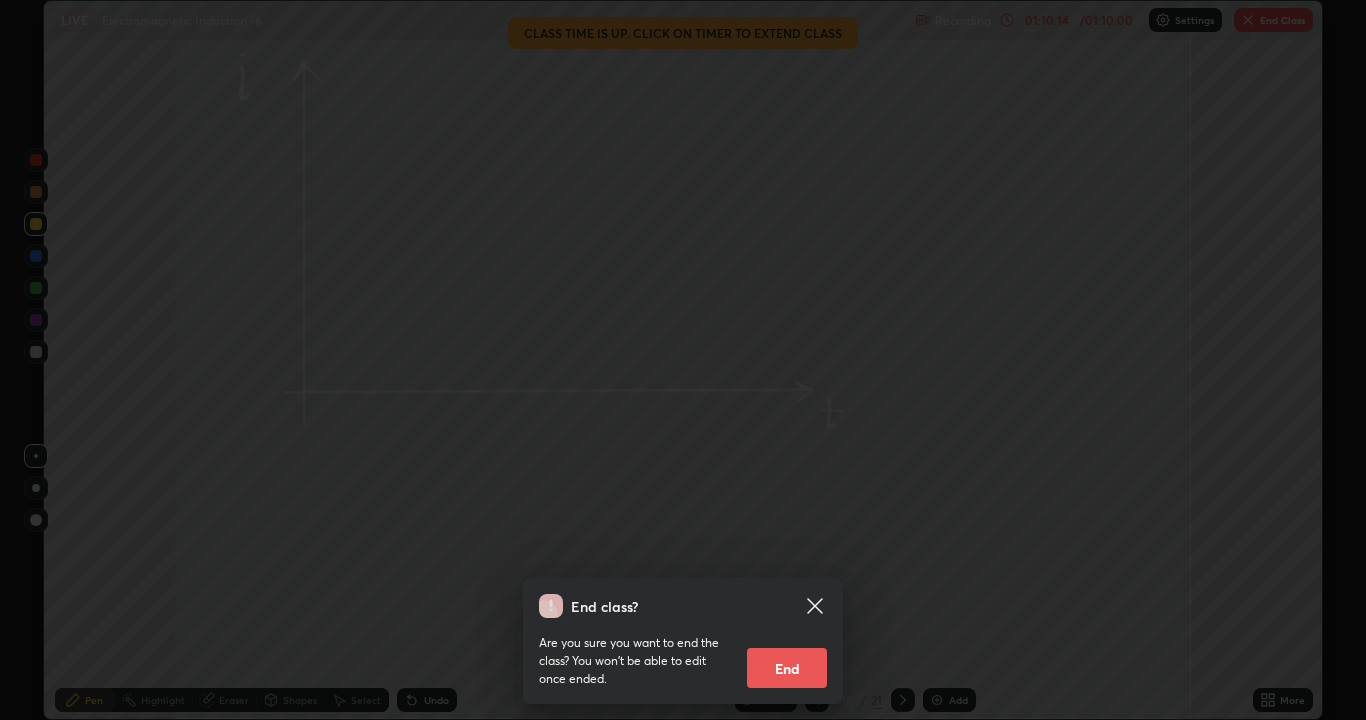click on "End" at bounding box center [787, 668] 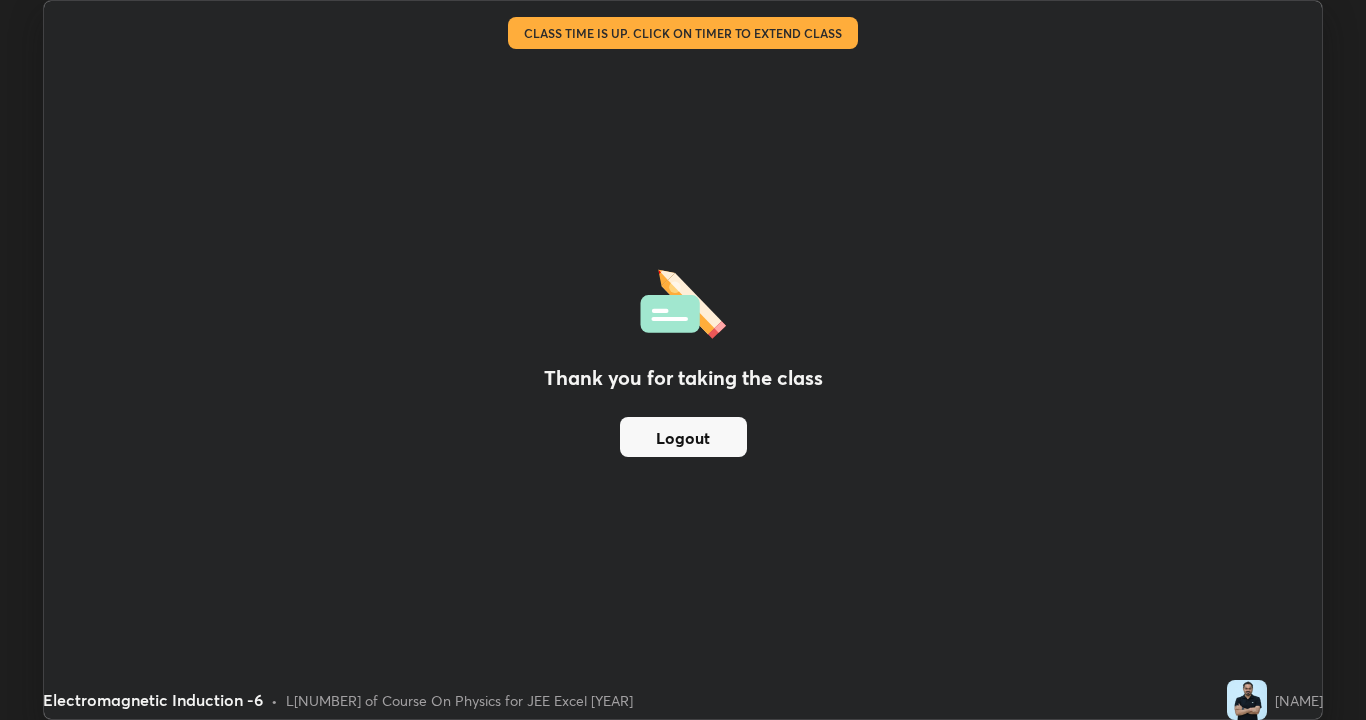 click on "Logout" at bounding box center (683, 437) 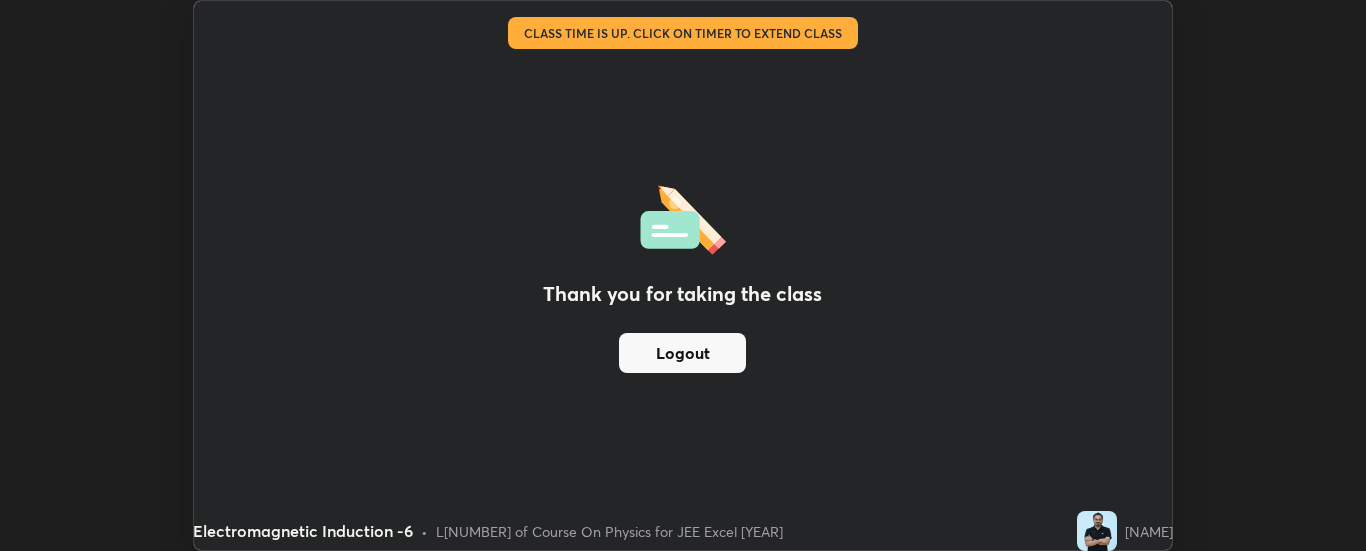 scroll, scrollTop: 551, scrollLeft: 1366, axis: both 